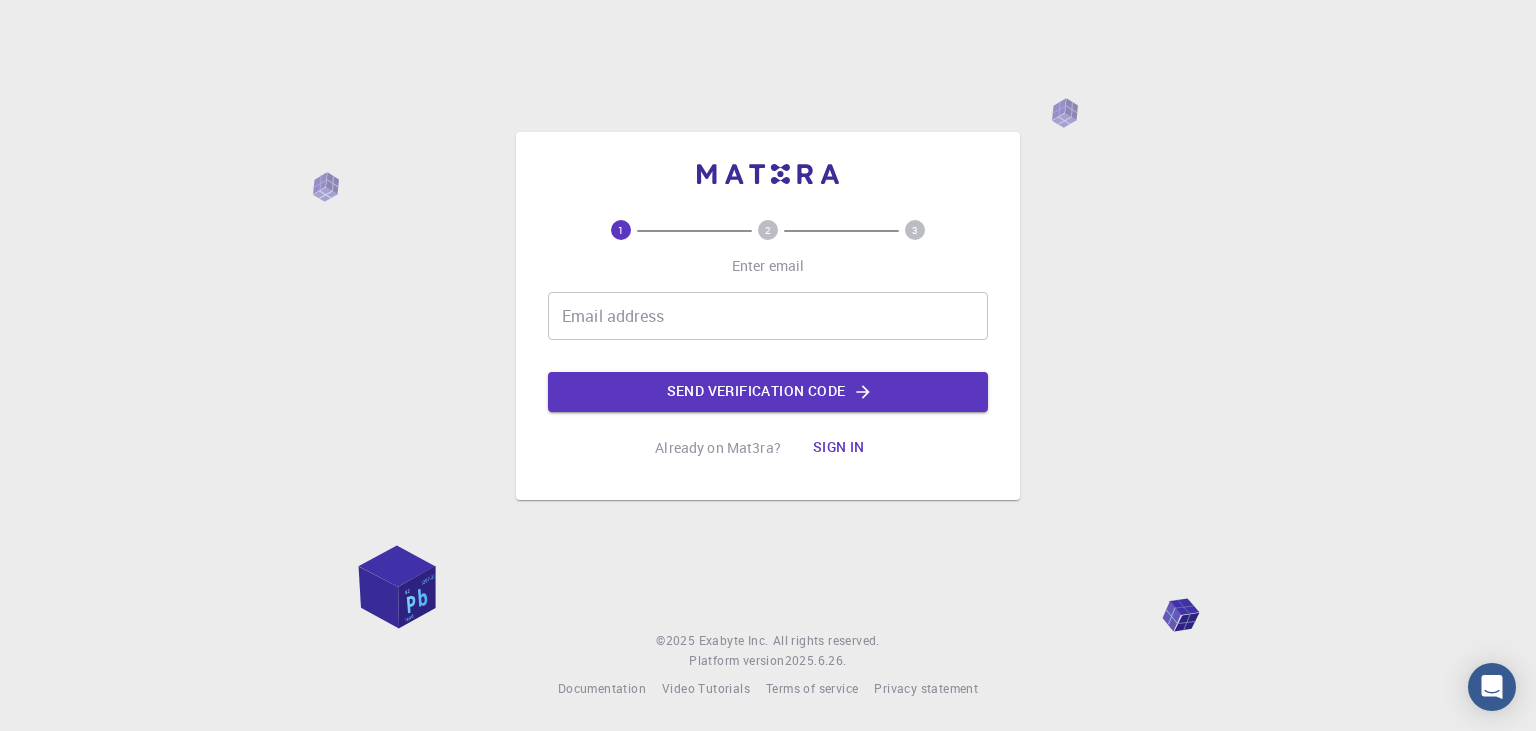 click on "Sign in" at bounding box center (839, 448) 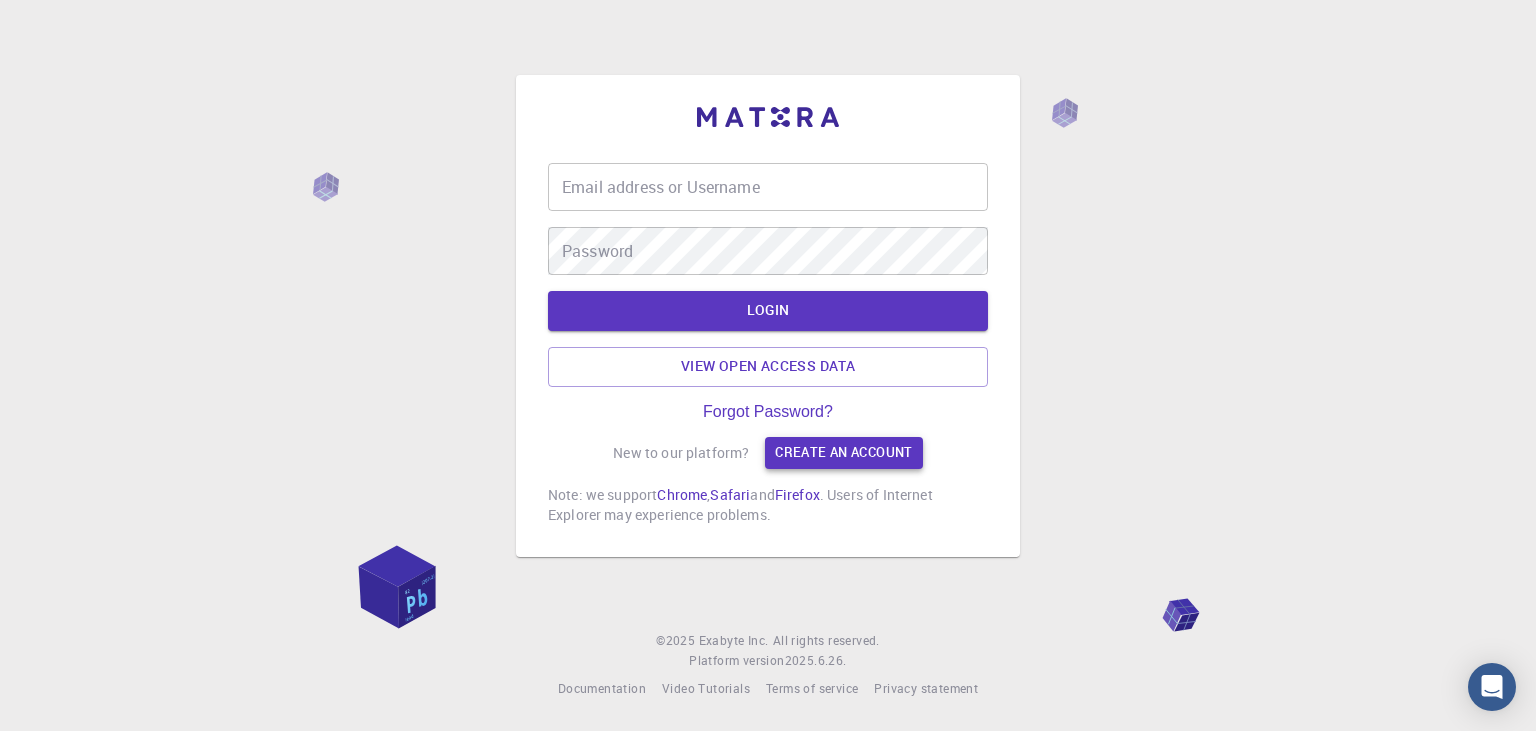 click on "Create an account" at bounding box center (843, 453) 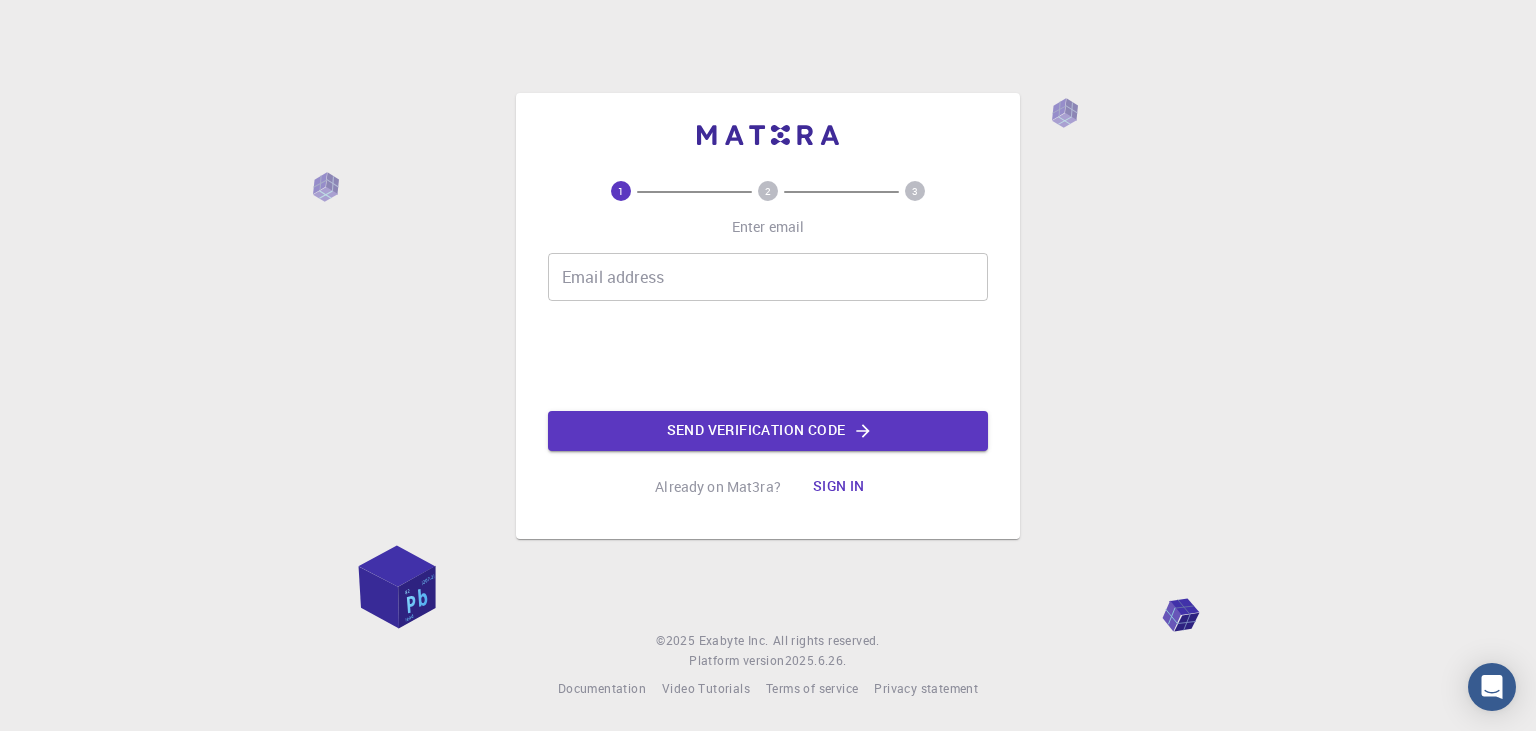 click on "Email address" at bounding box center (768, 277) 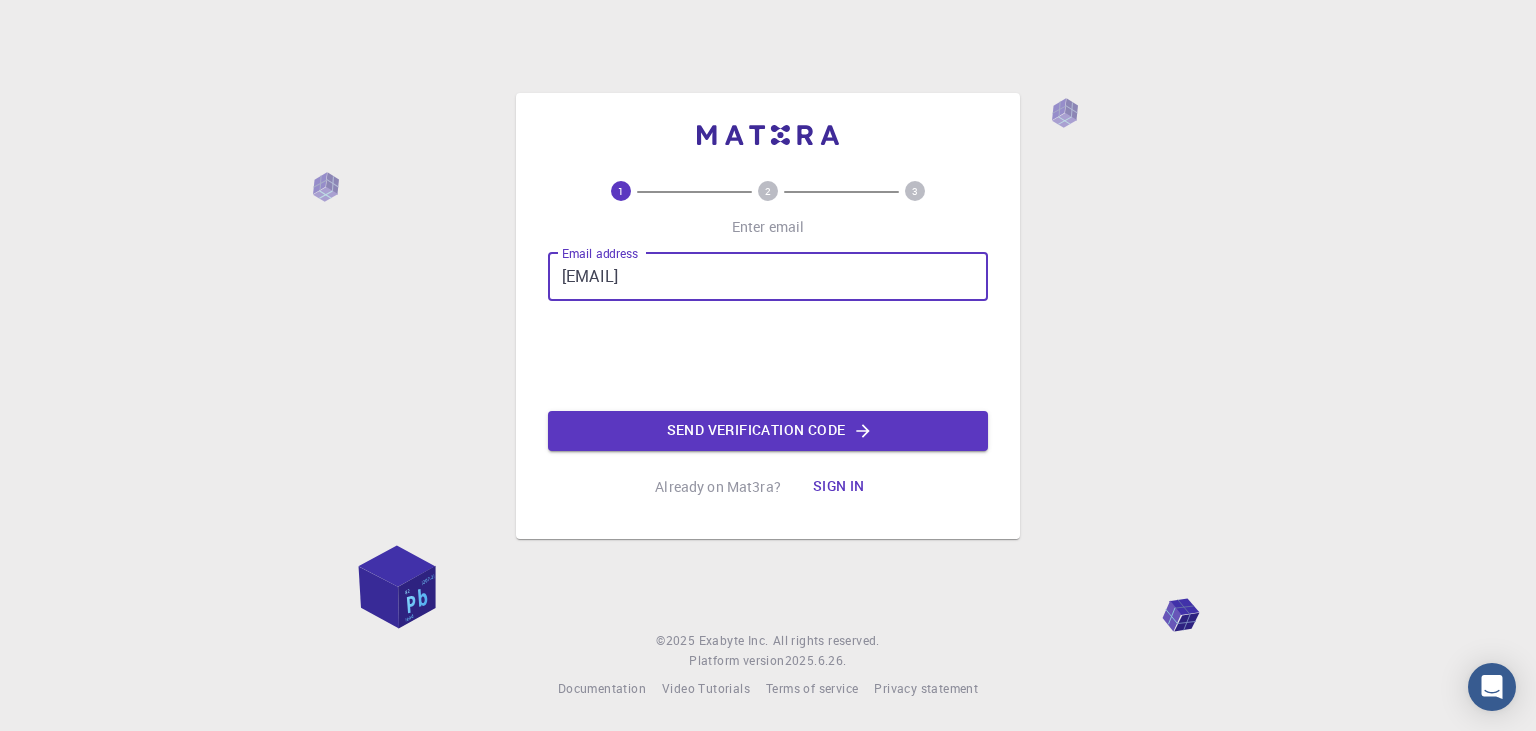 type on "[EMAIL]" 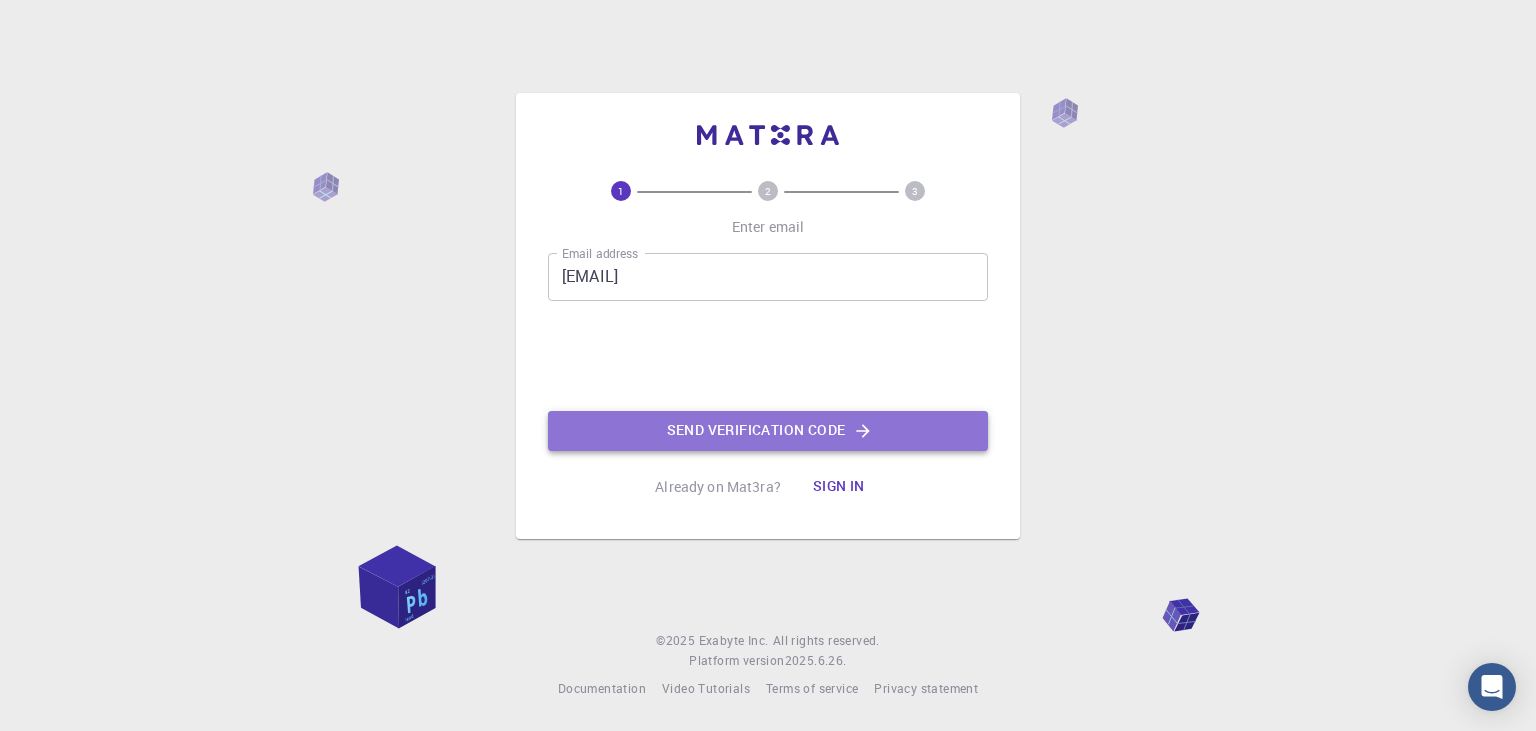 click on "Send verification code" 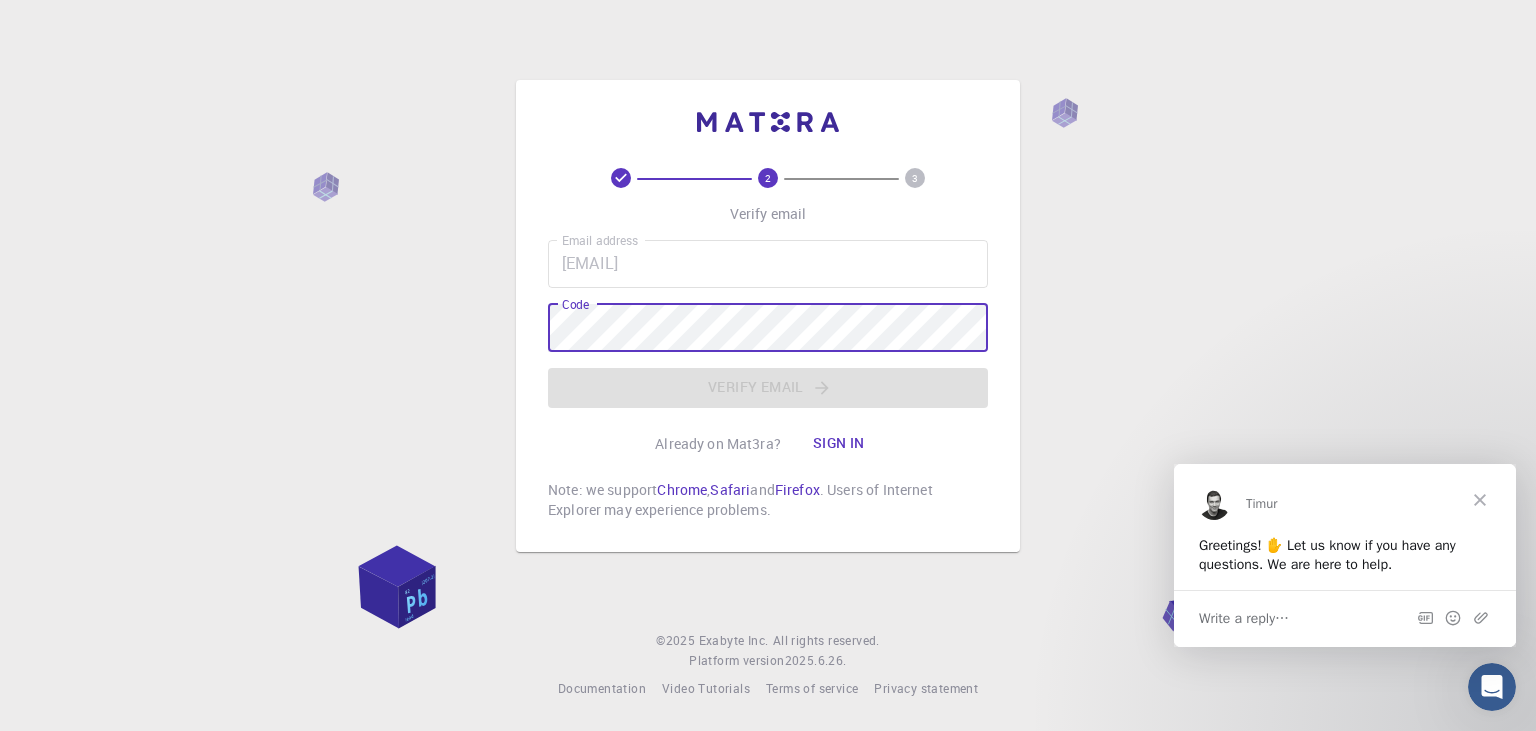 scroll, scrollTop: 0, scrollLeft: 0, axis: both 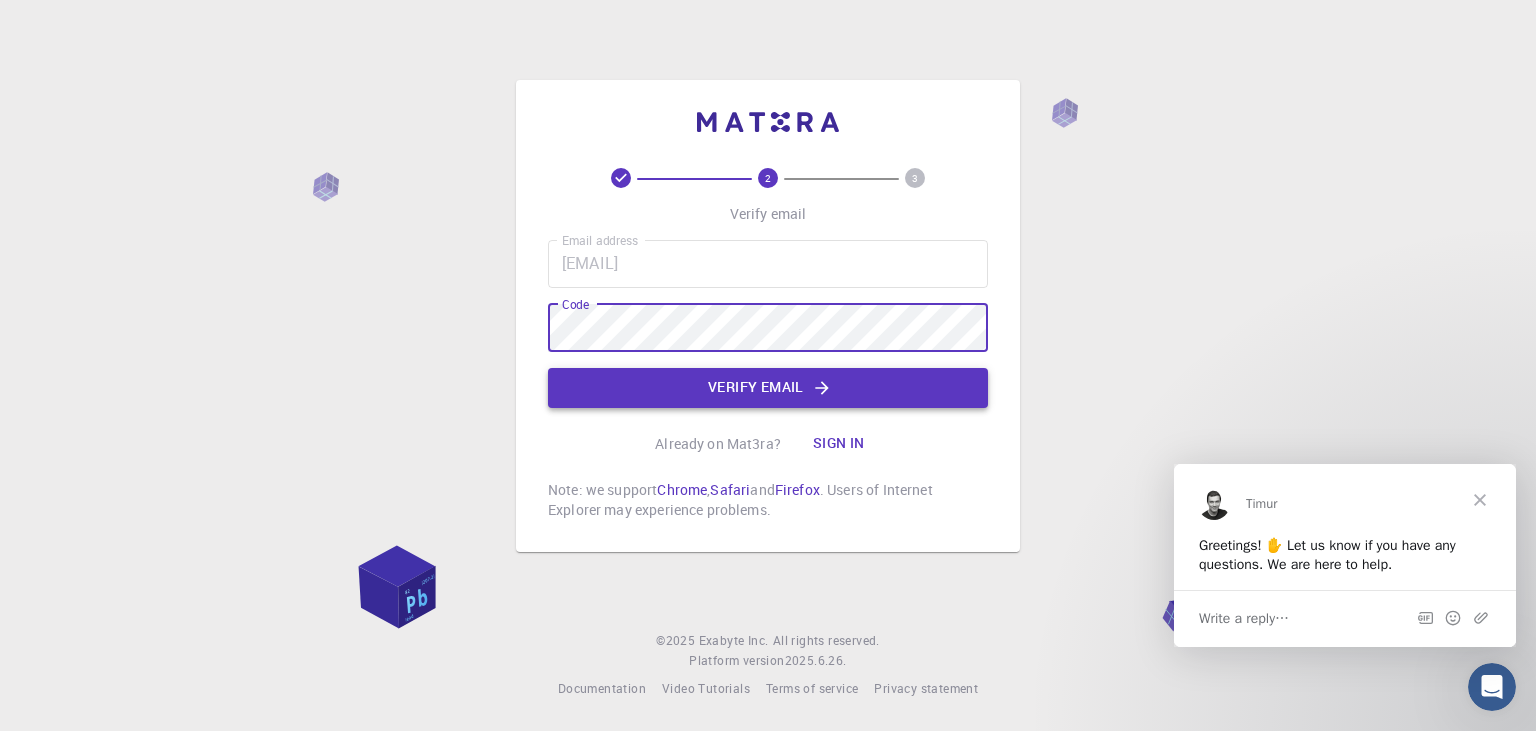 click 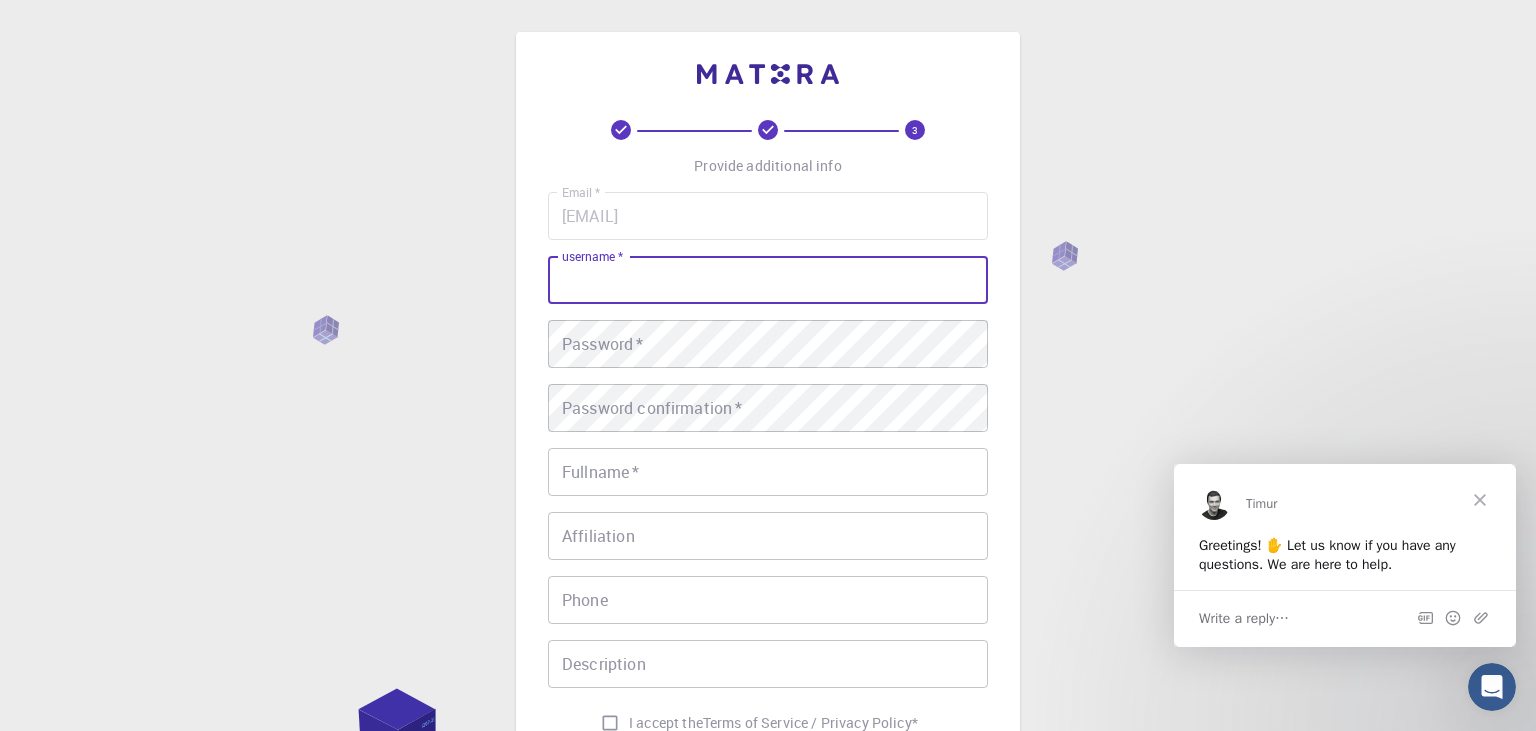 click on "username   *" at bounding box center [768, 280] 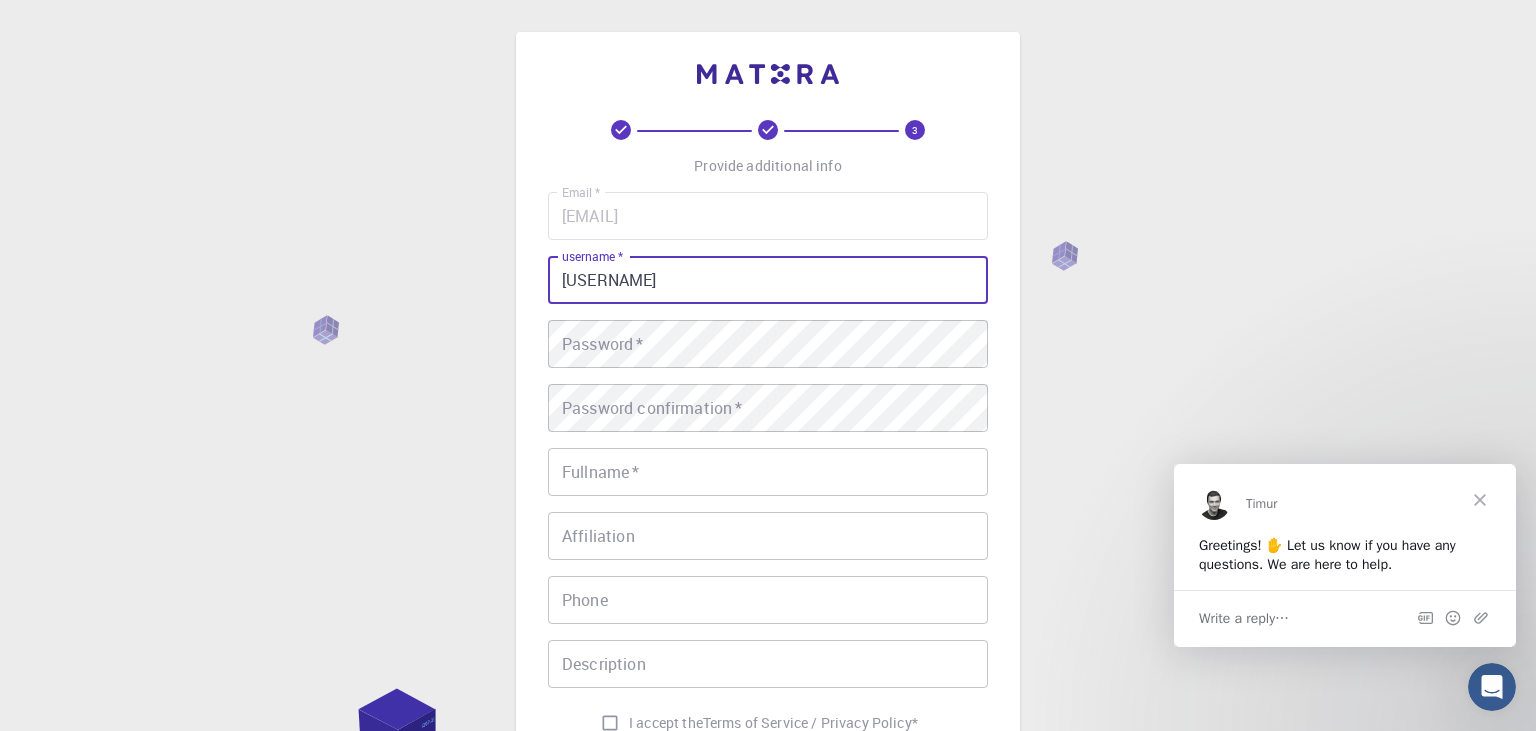 type on "[USERNAME]" 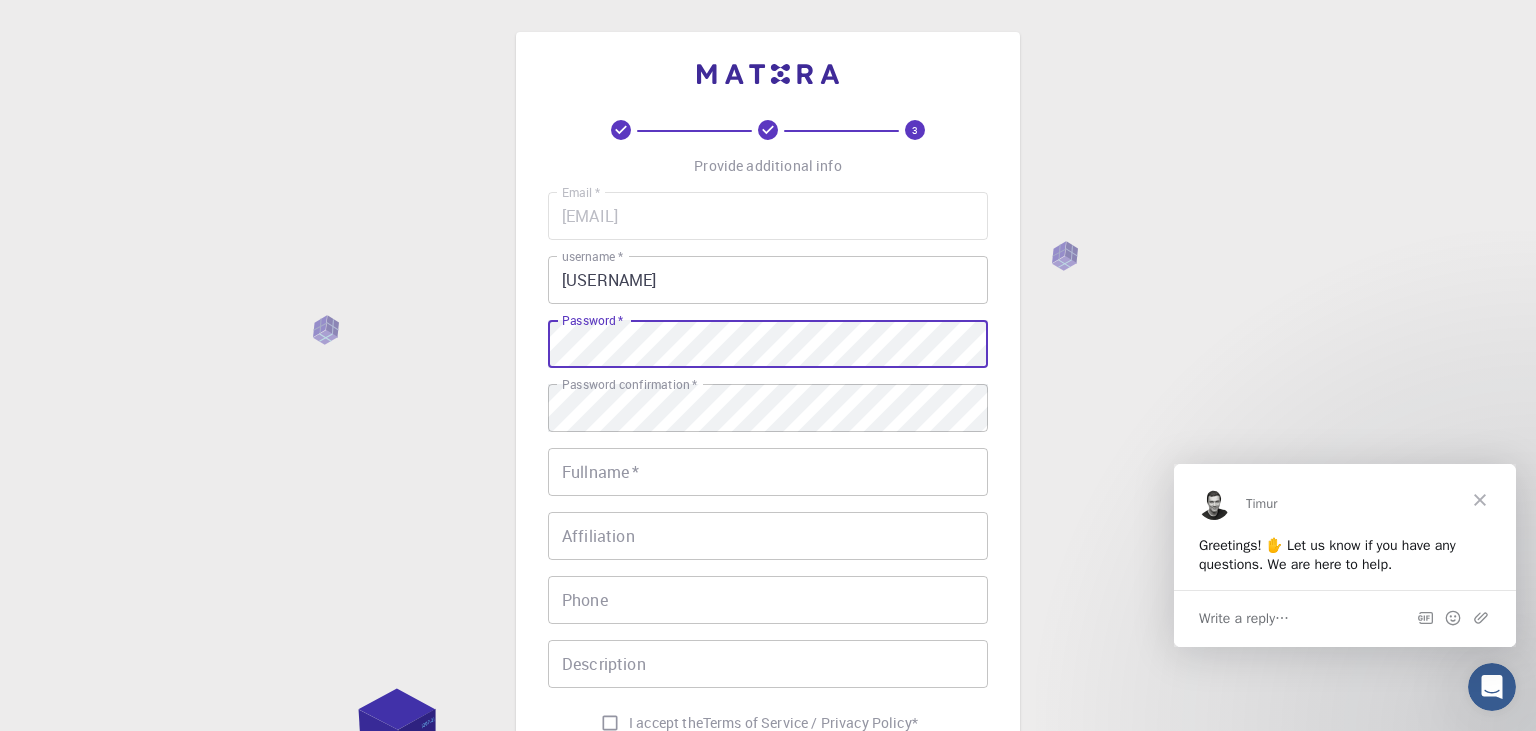 click on "Fullname   *" at bounding box center [768, 472] 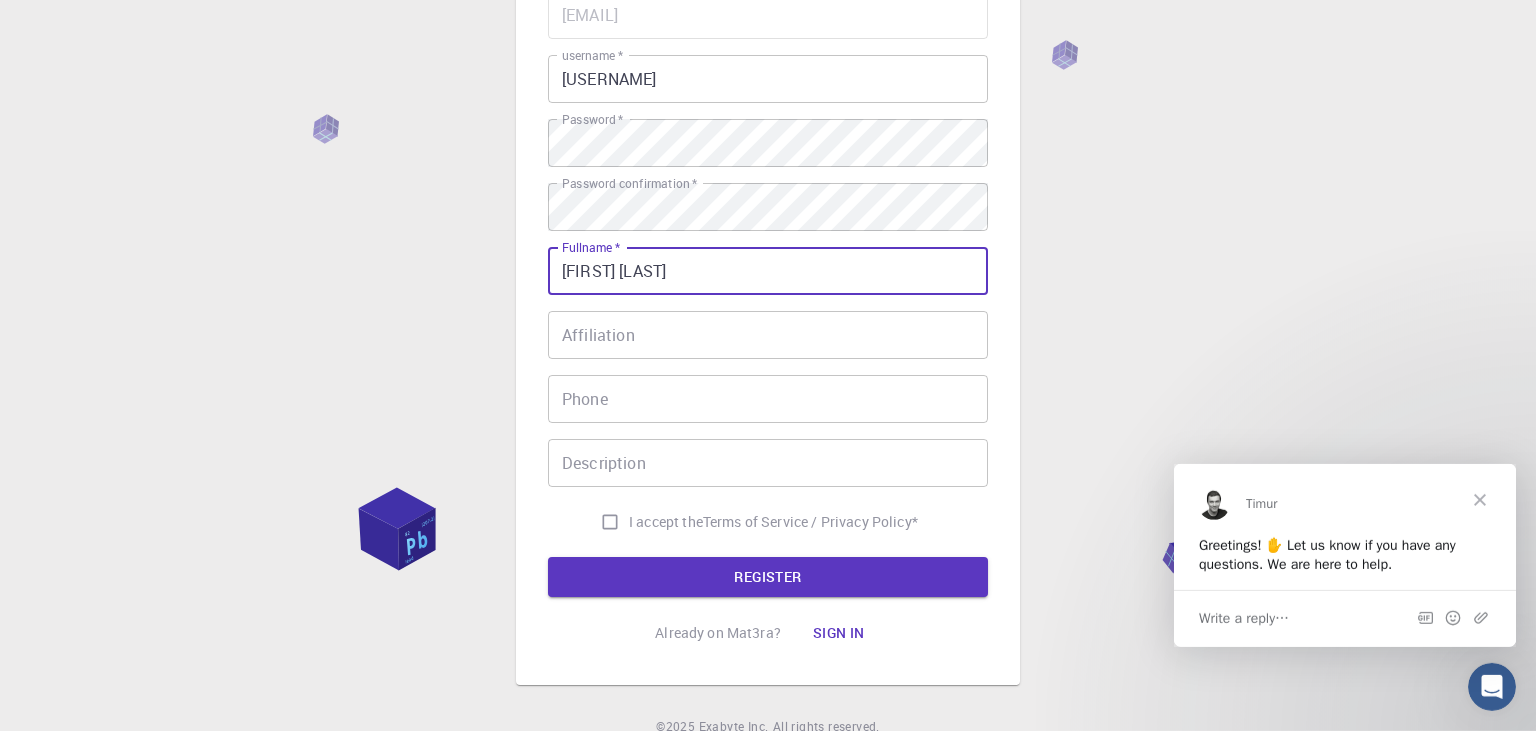scroll, scrollTop: 222, scrollLeft: 0, axis: vertical 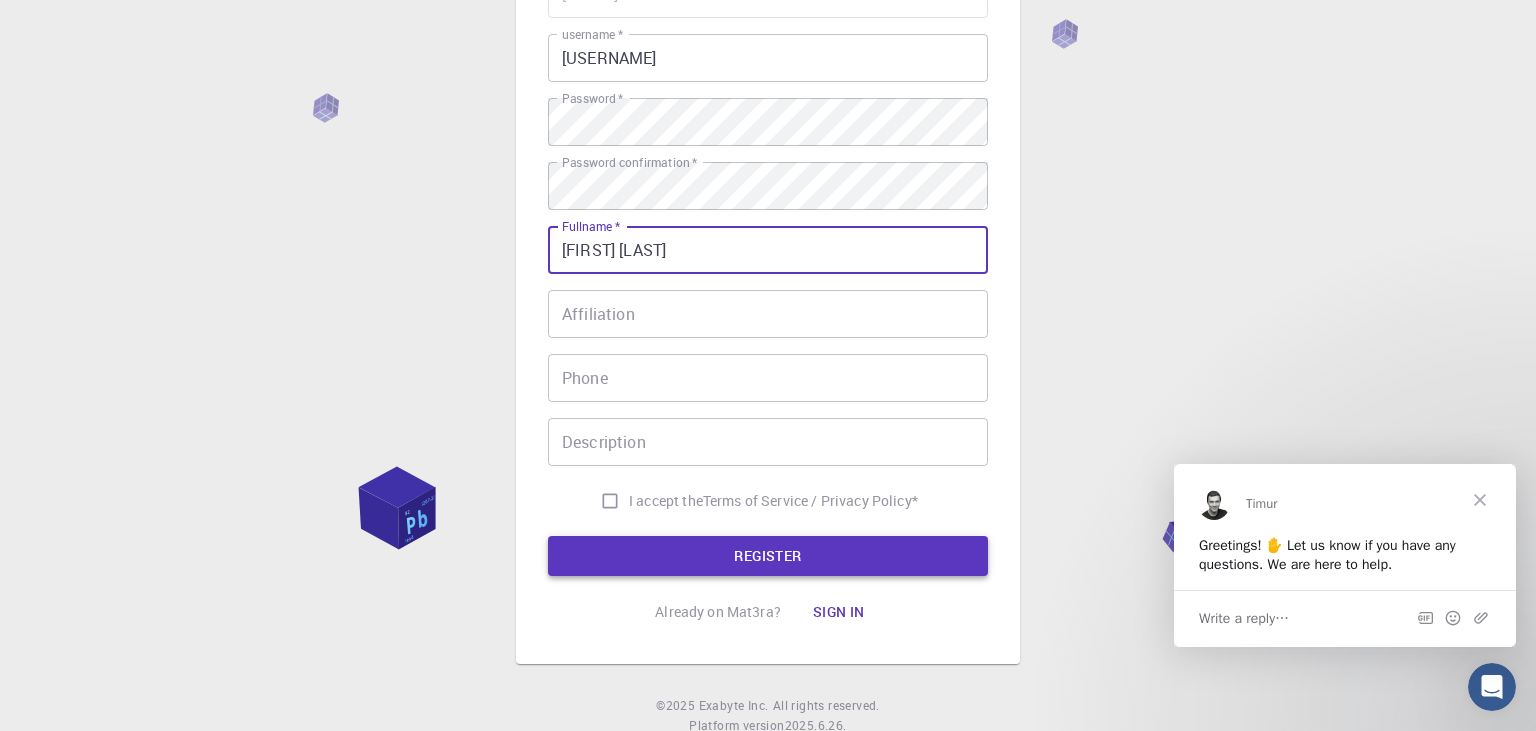 type on "[FIRST] [LAST]" 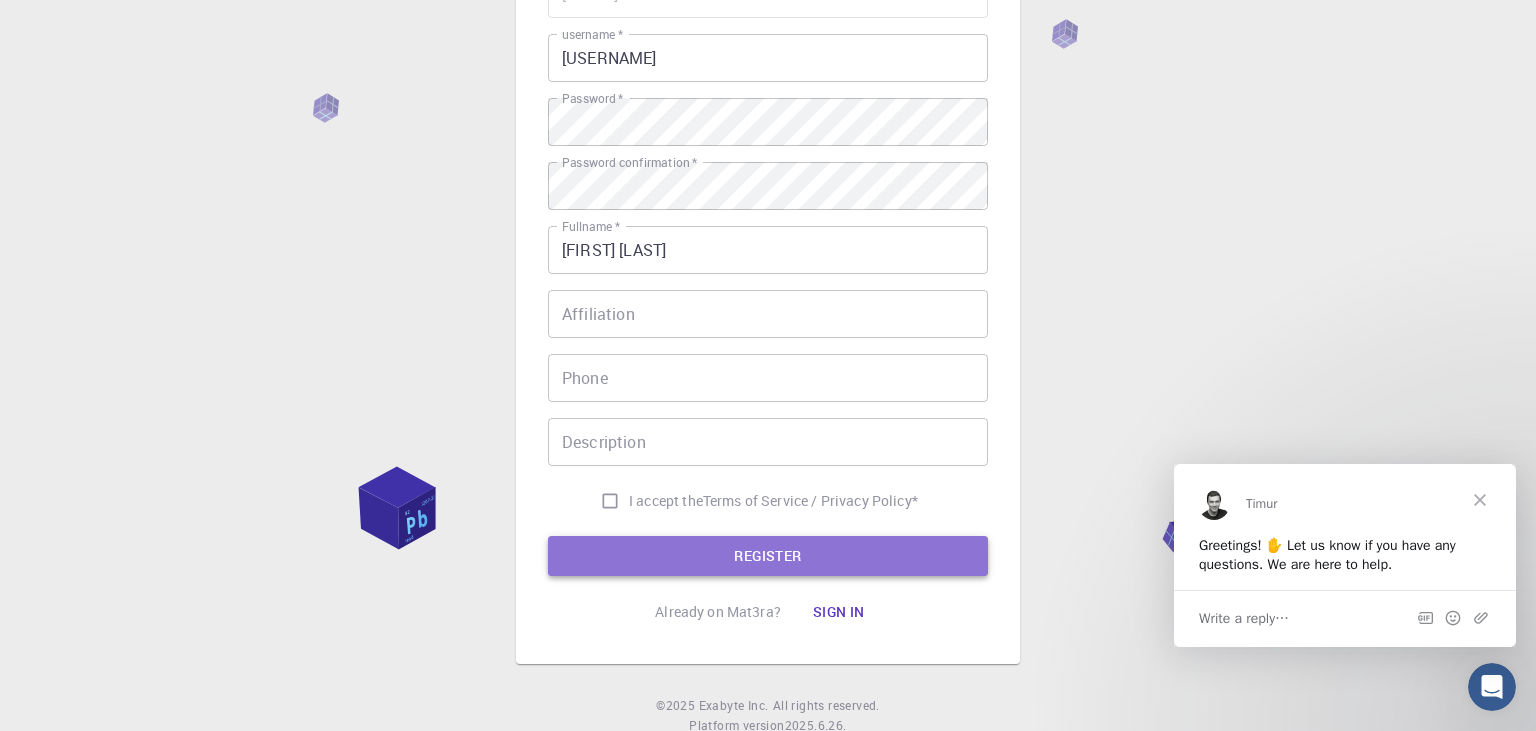 click on "REGISTER" at bounding box center (768, 556) 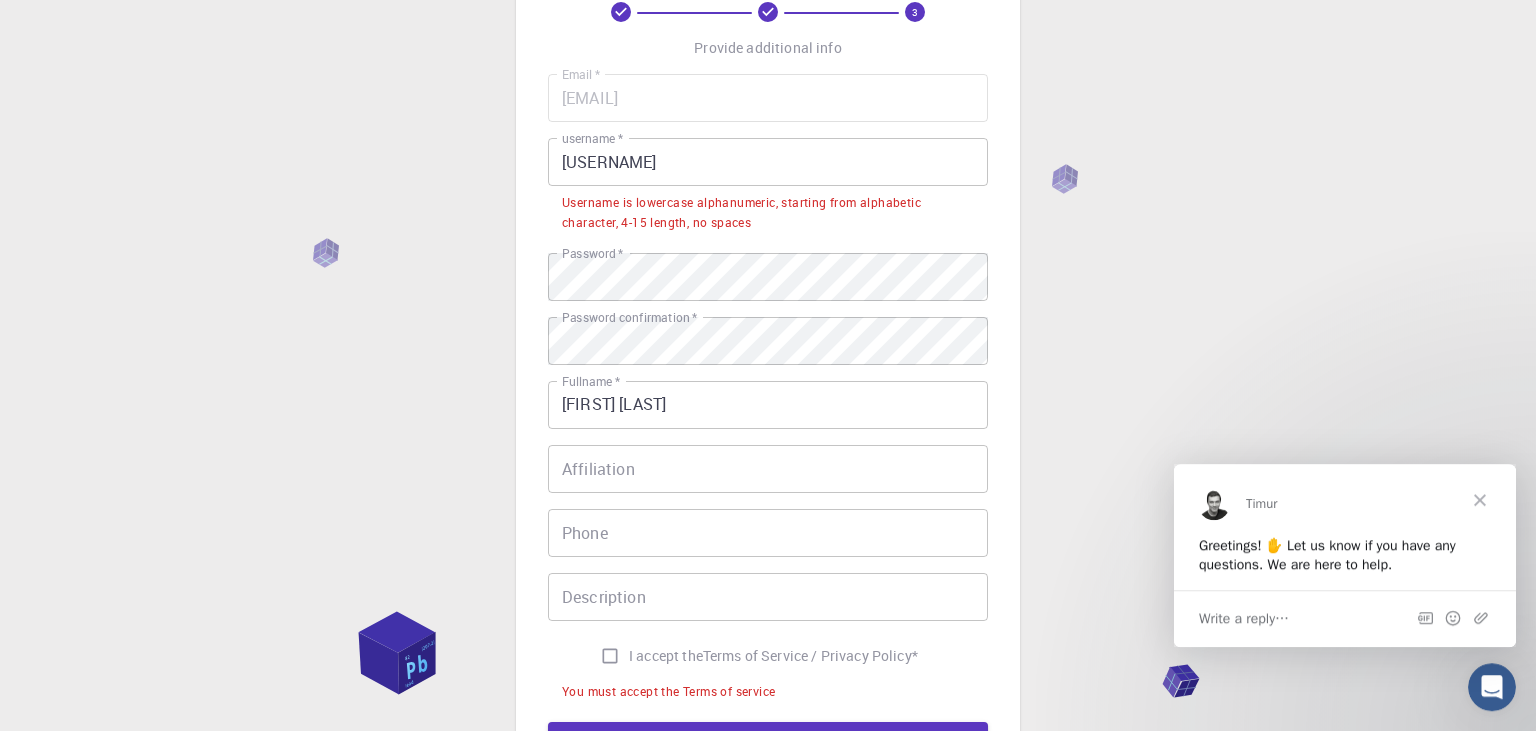scroll, scrollTop: 114, scrollLeft: 0, axis: vertical 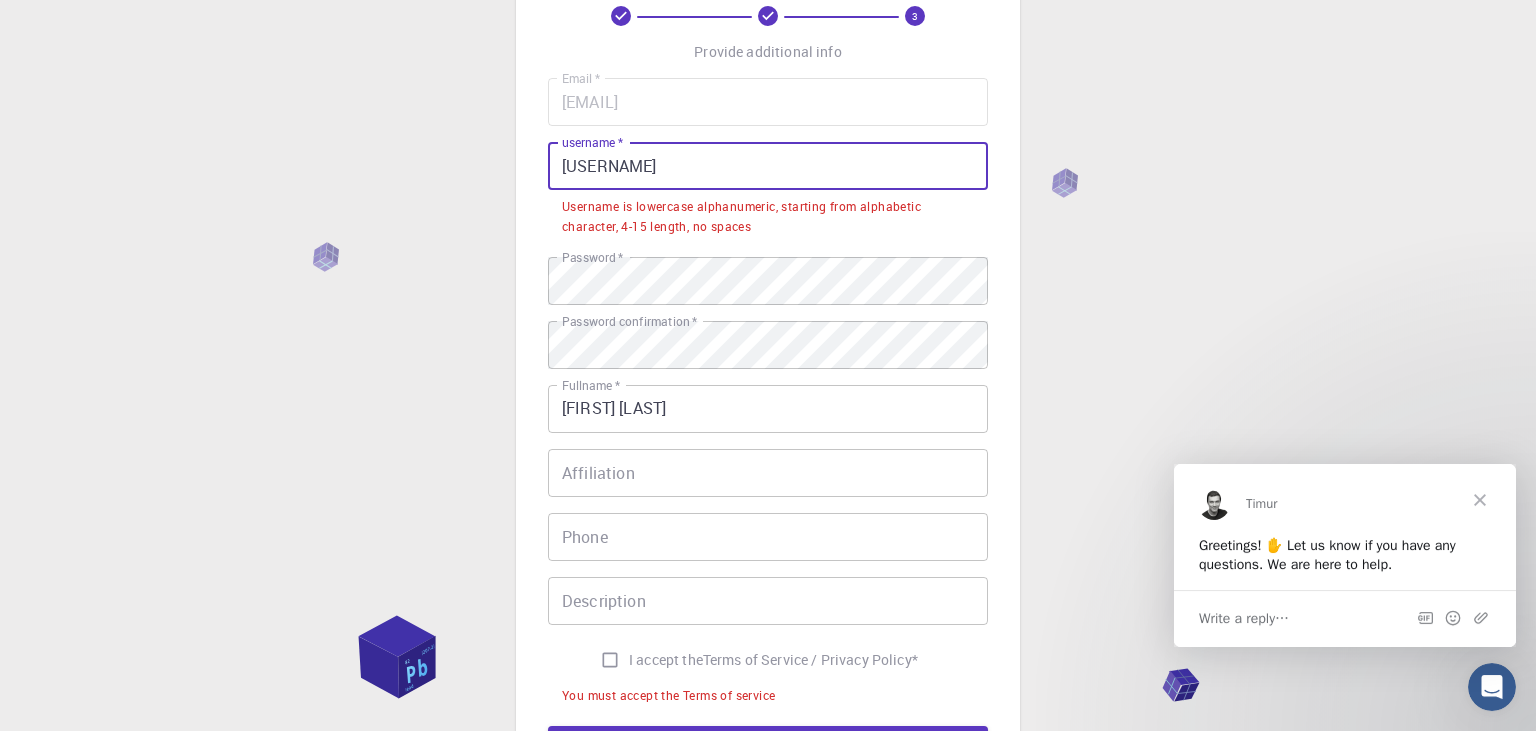 click on "[USERNAME]" at bounding box center [768, 166] 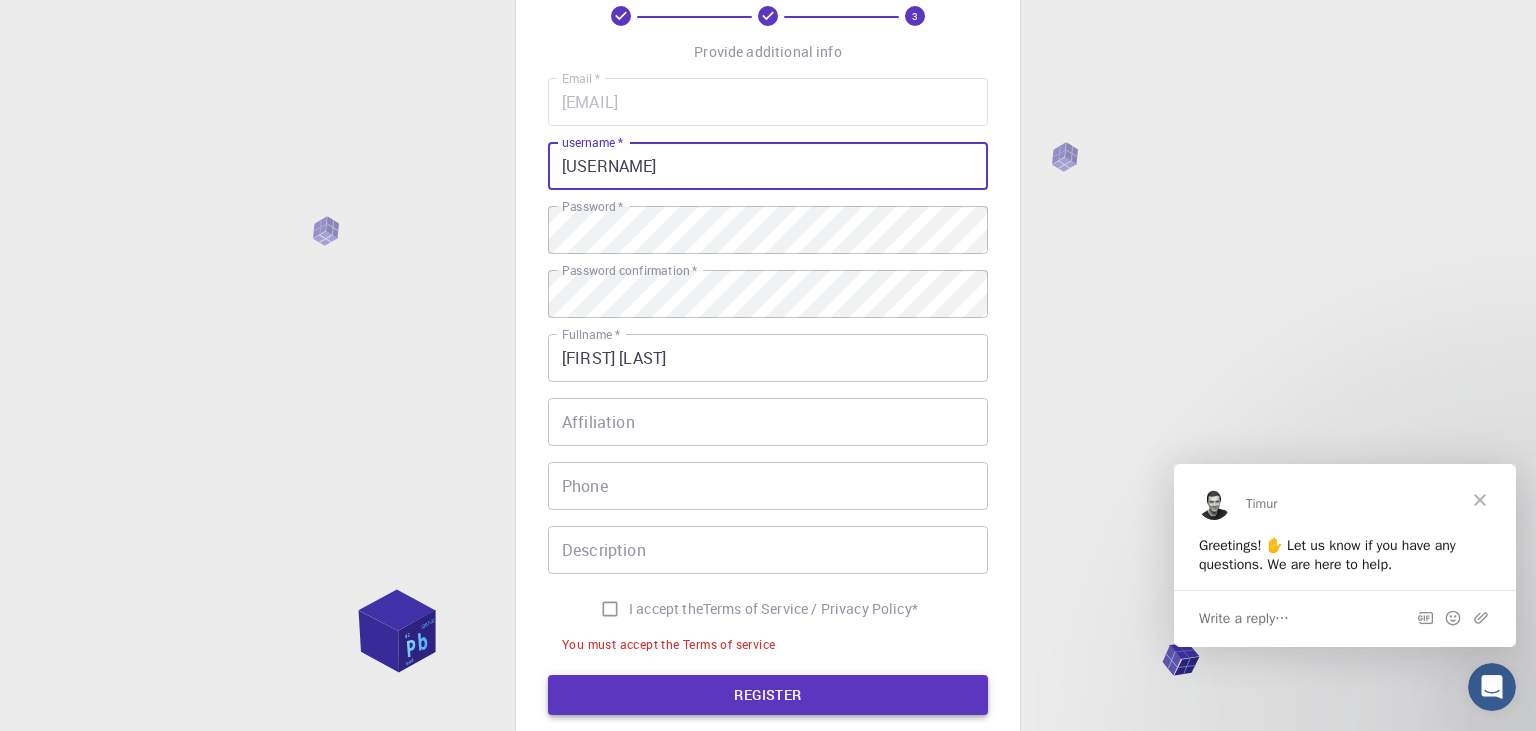 type on "[USERNAME]" 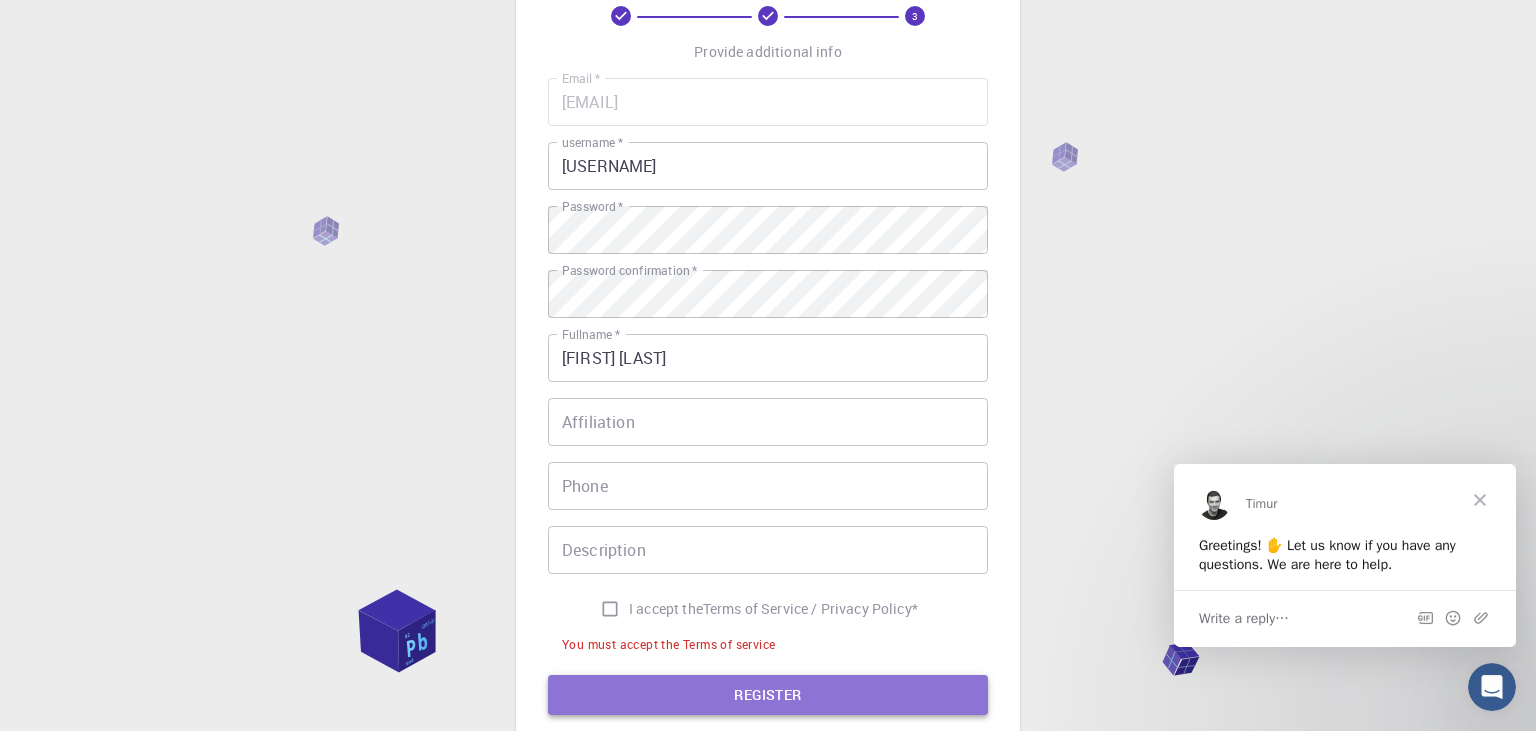 click on "REGISTER" at bounding box center (768, 695) 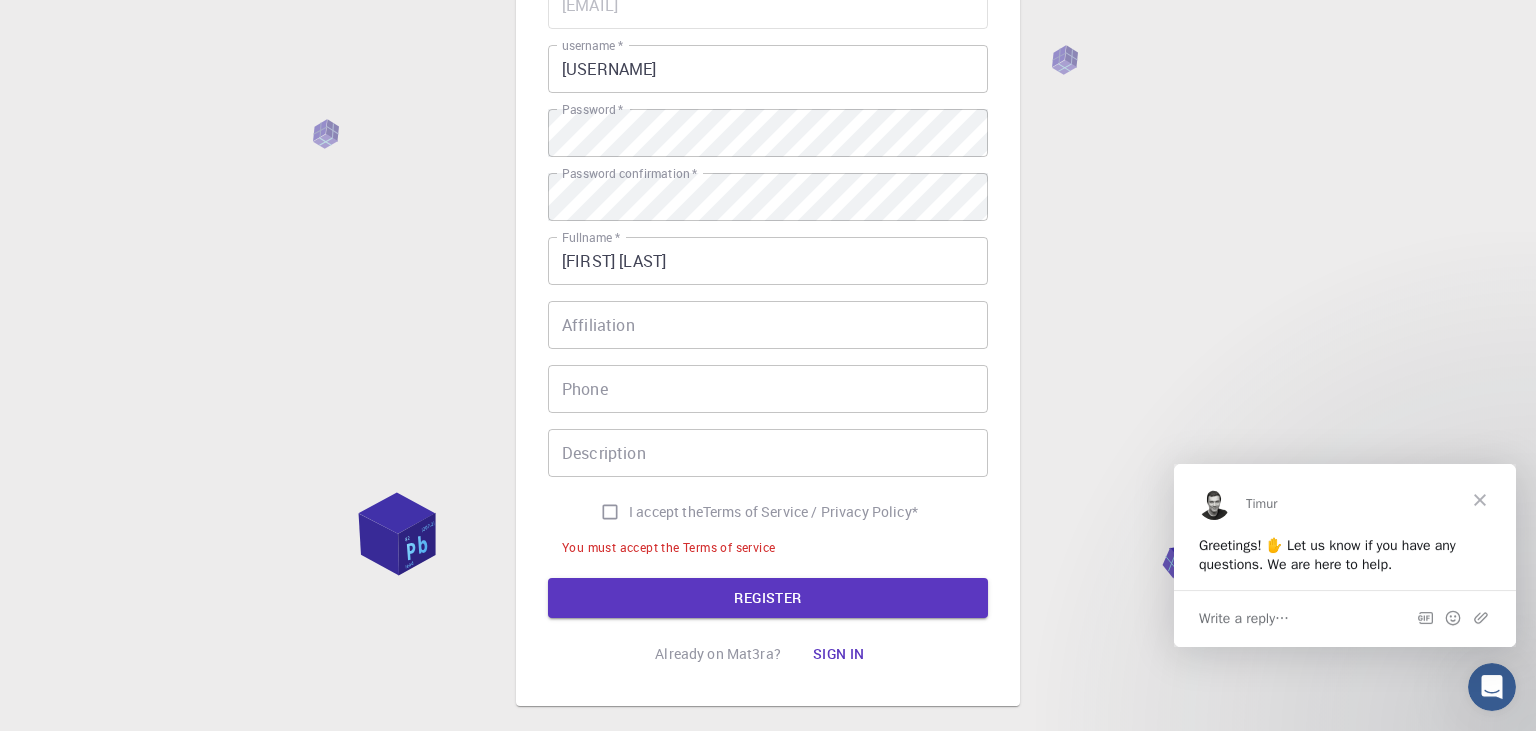 scroll, scrollTop: 224, scrollLeft: 0, axis: vertical 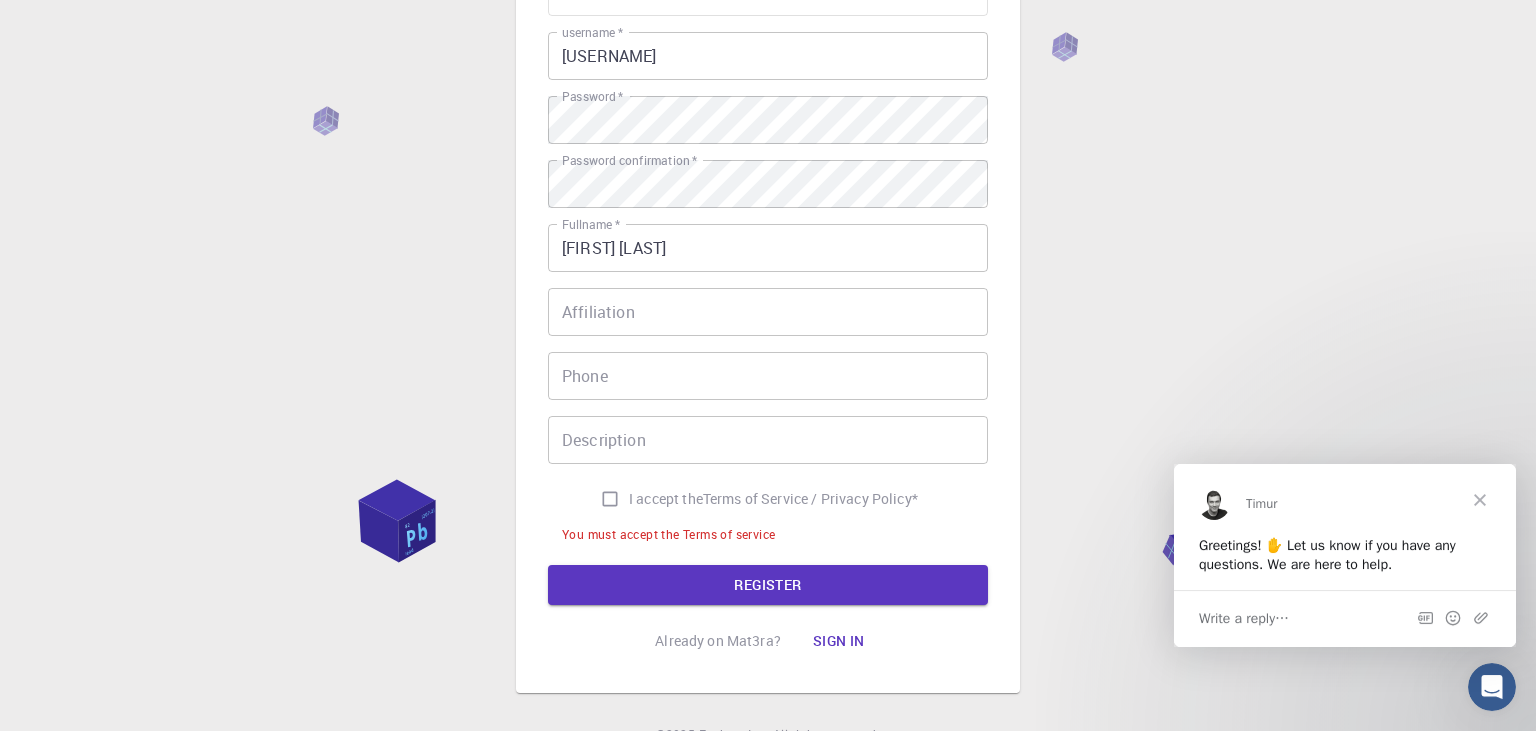click on "I accept the  Terms of Service / Privacy Policy  *" at bounding box center [610, 499] 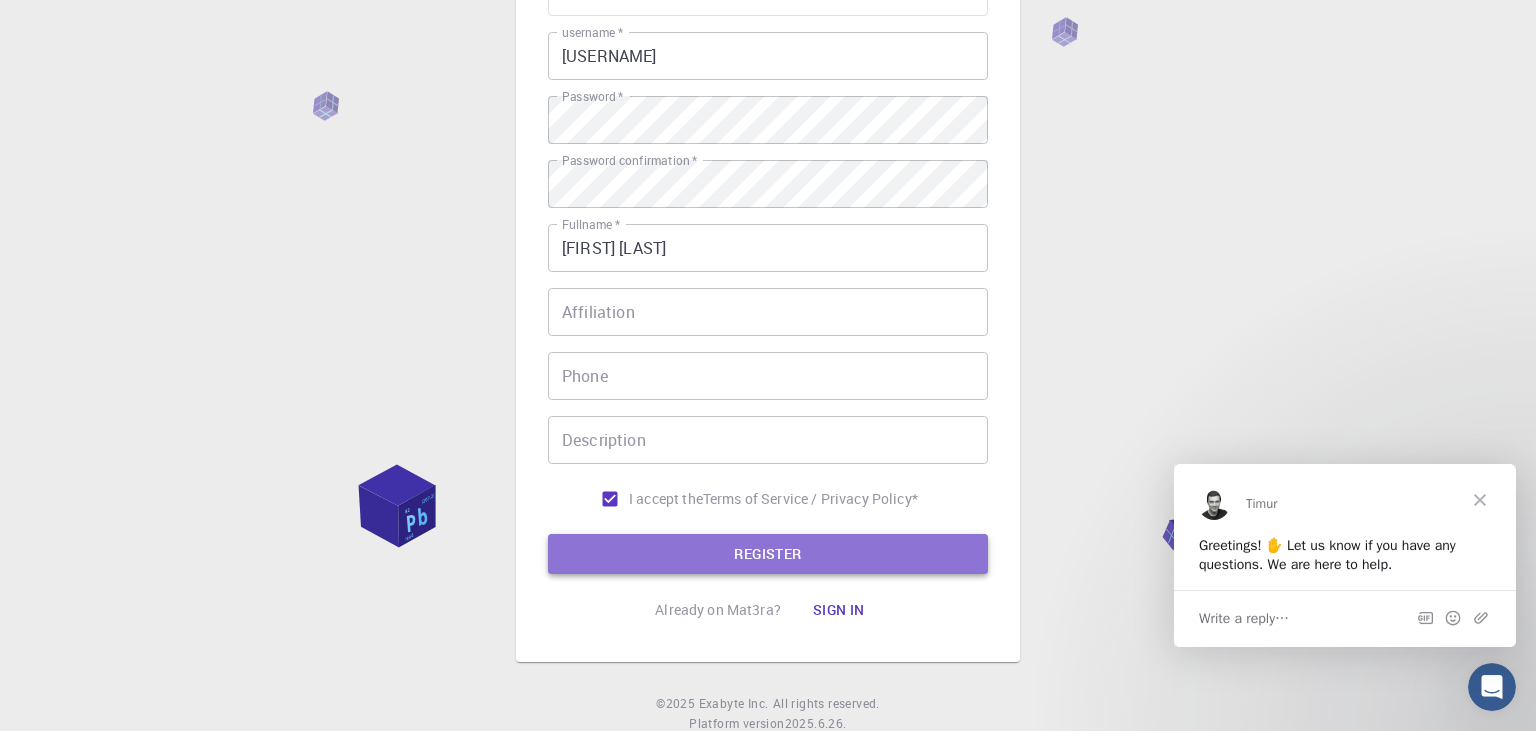 click on "REGISTER" at bounding box center [768, 554] 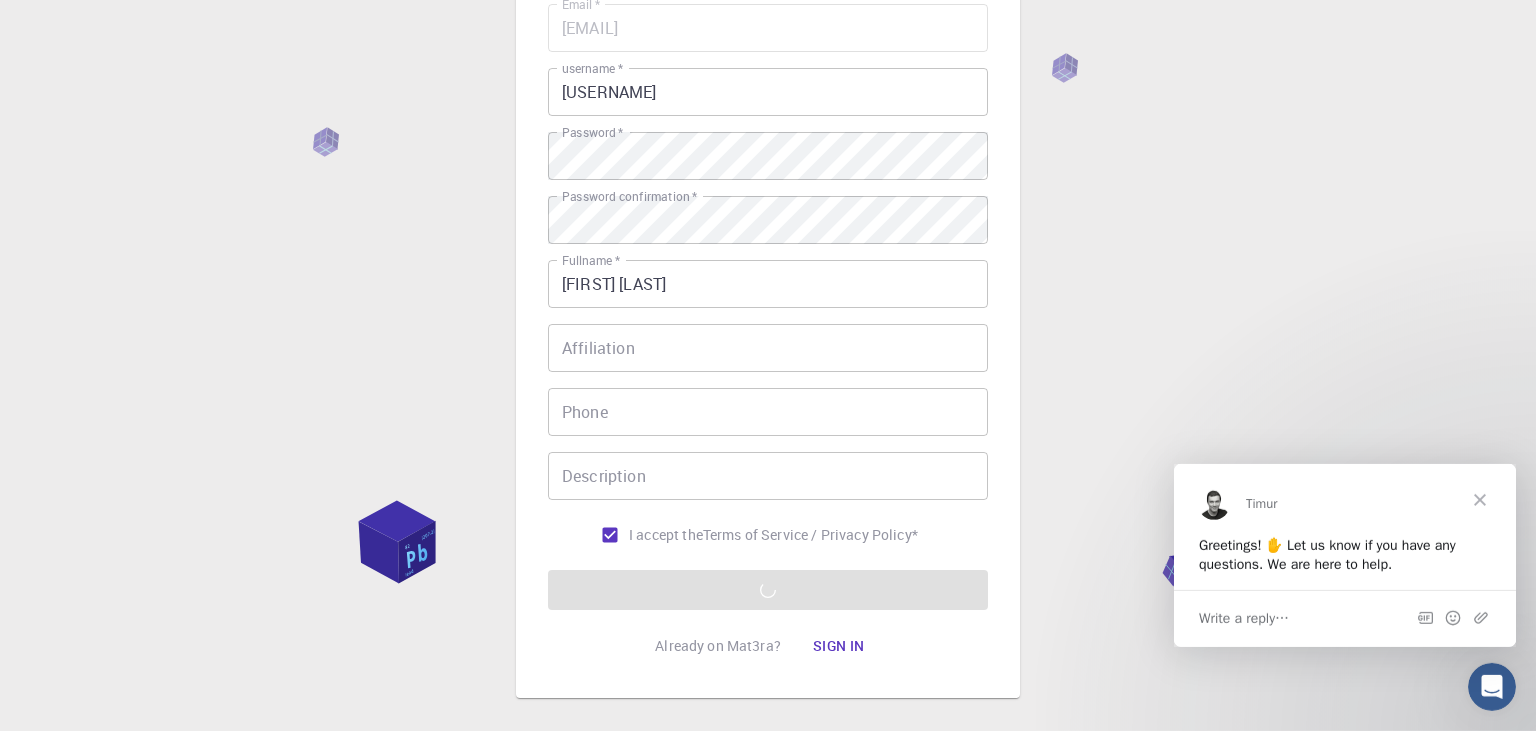 scroll, scrollTop: 286, scrollLeft: 0, axis: vertical 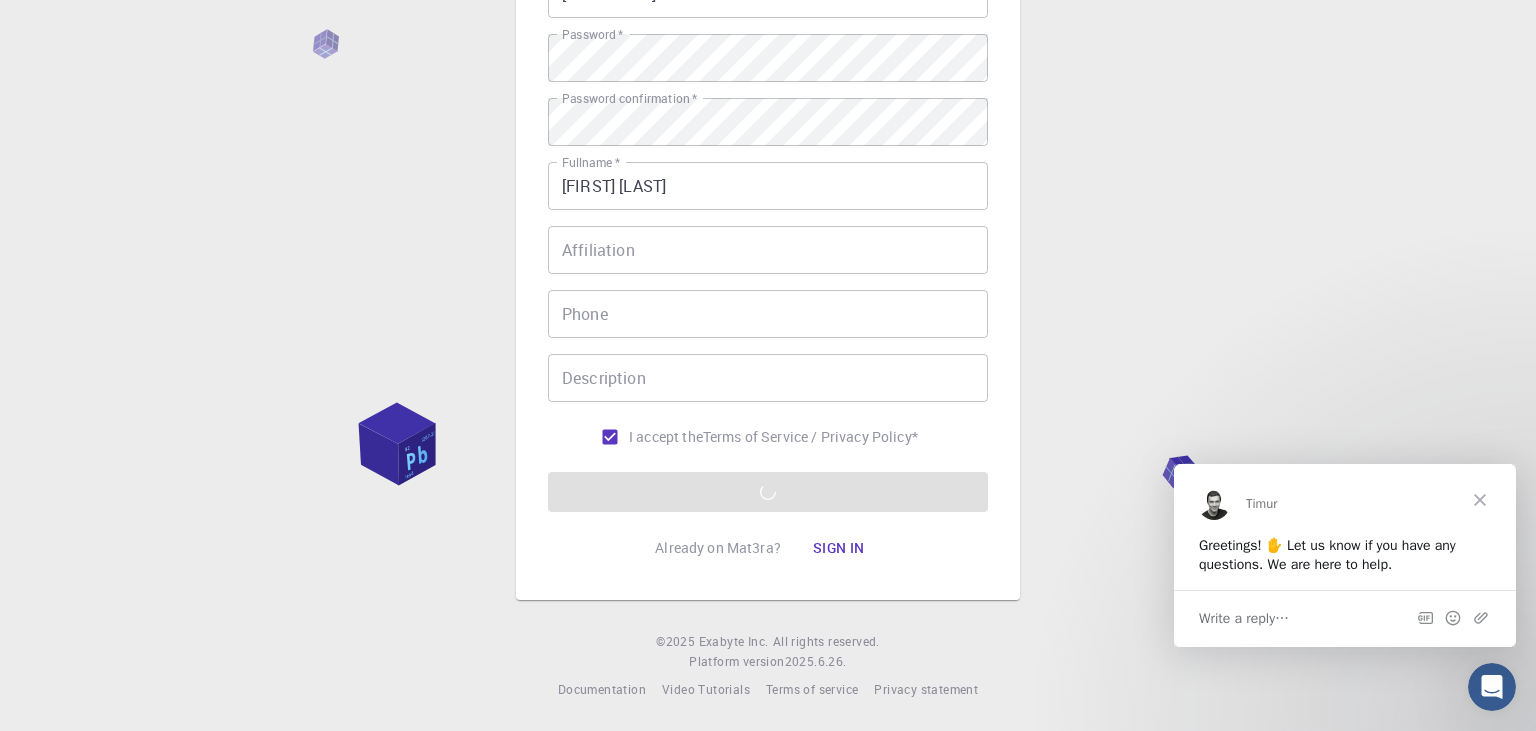 click at bounding box center [1480, 499] 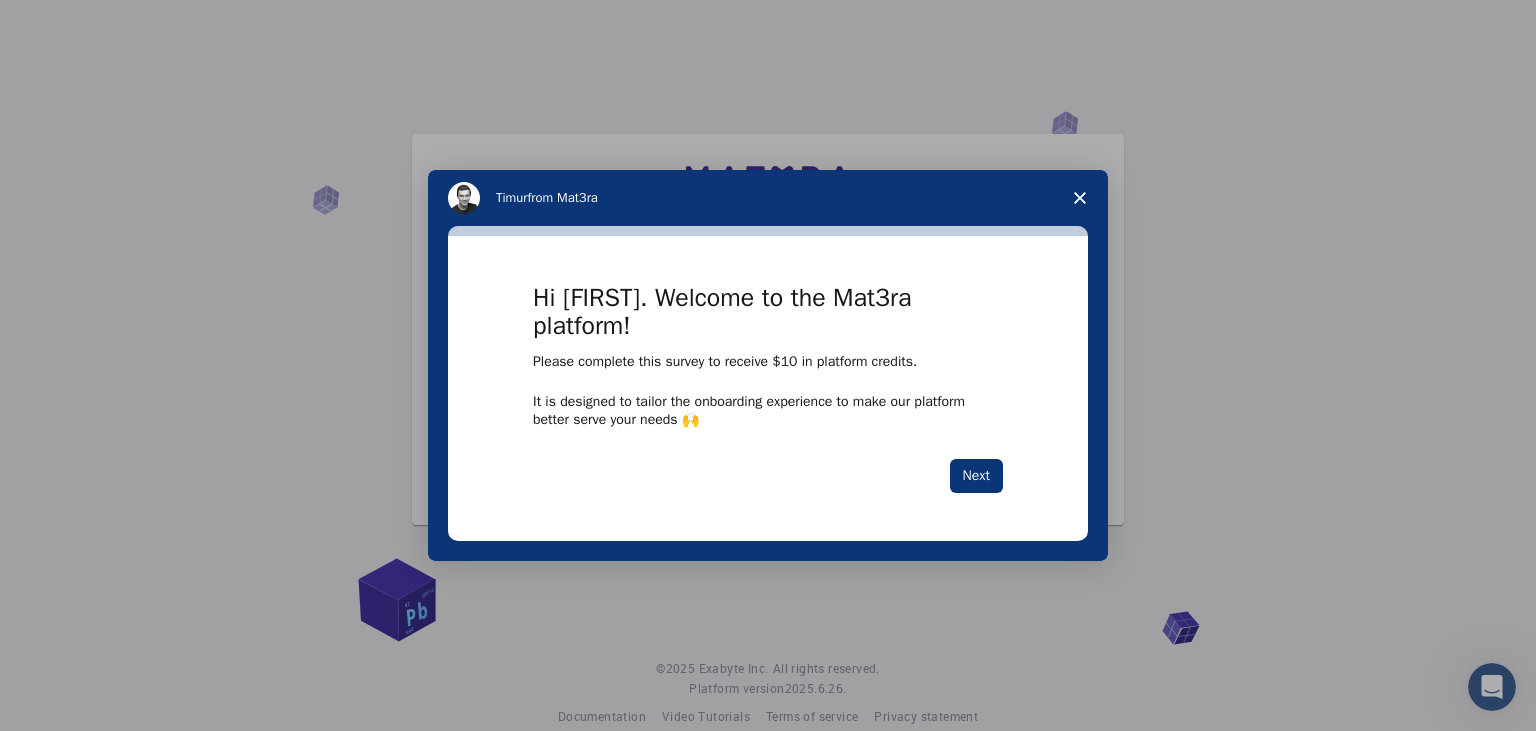 scroll, scrollTop: 0, scrollLeft: 0, axis: both 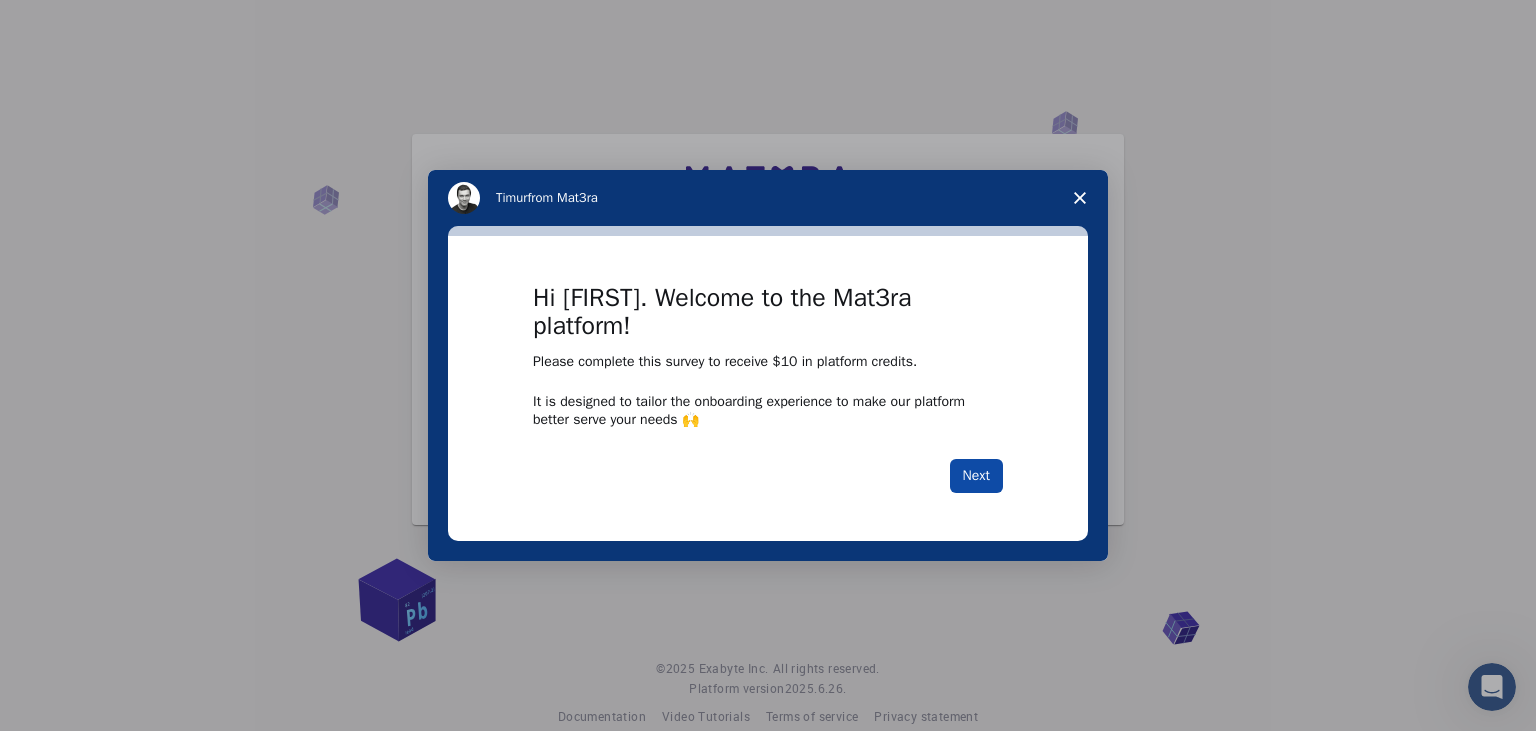 click on "Next" at bounding box center (976, 476) 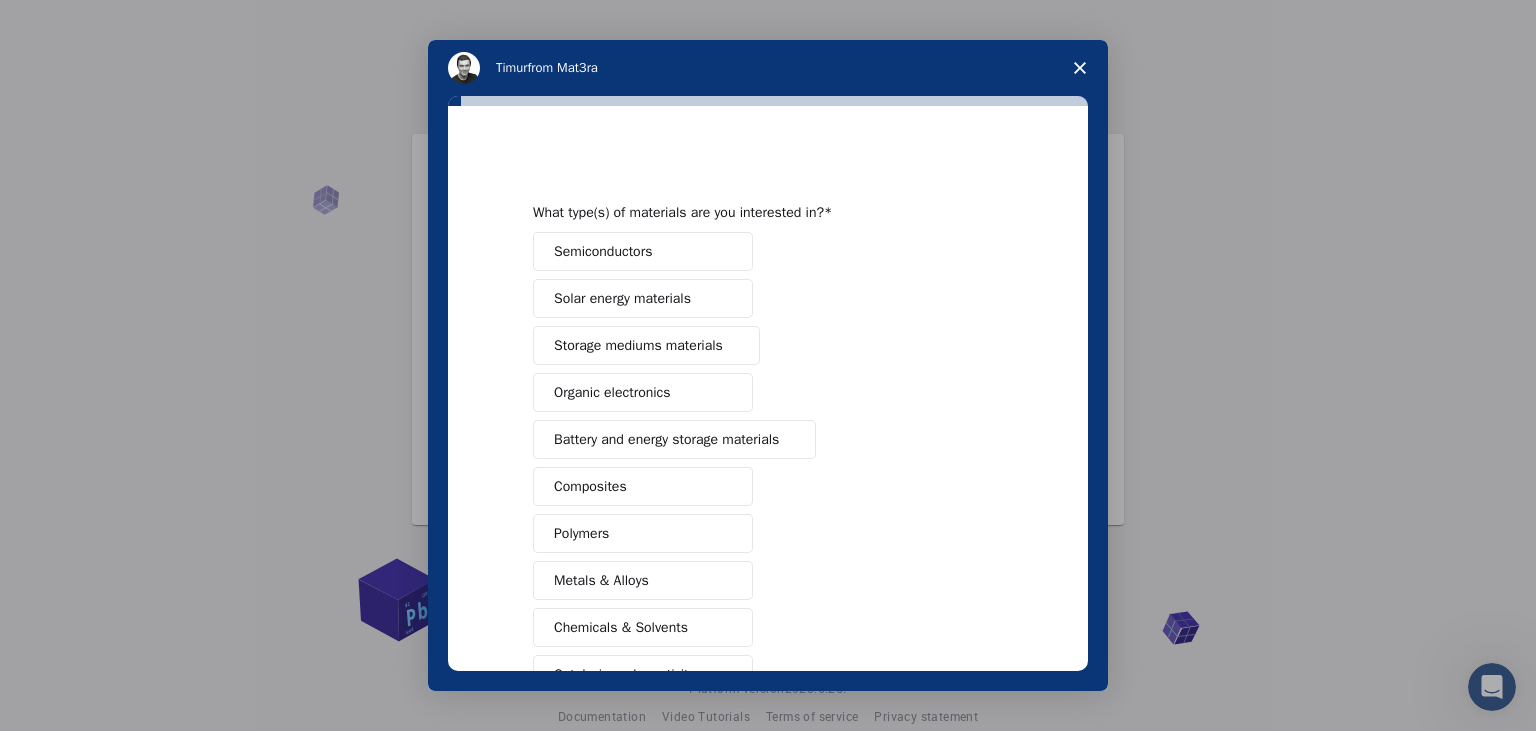 scroll, scrollTop: 230, scrollLeft: 0, axis: vertical 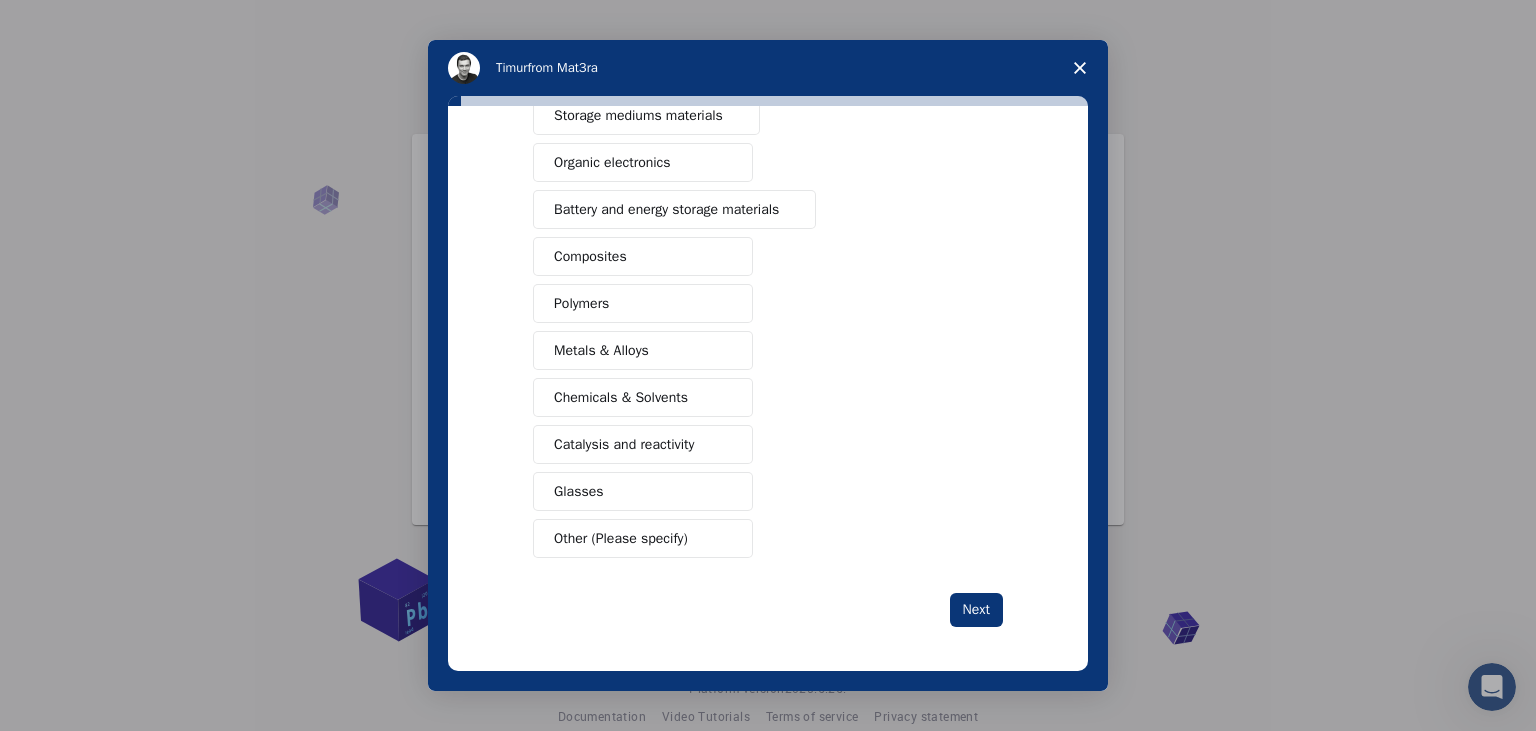 click on "Chemicals & Solvents" at bounding box center (621, 397) 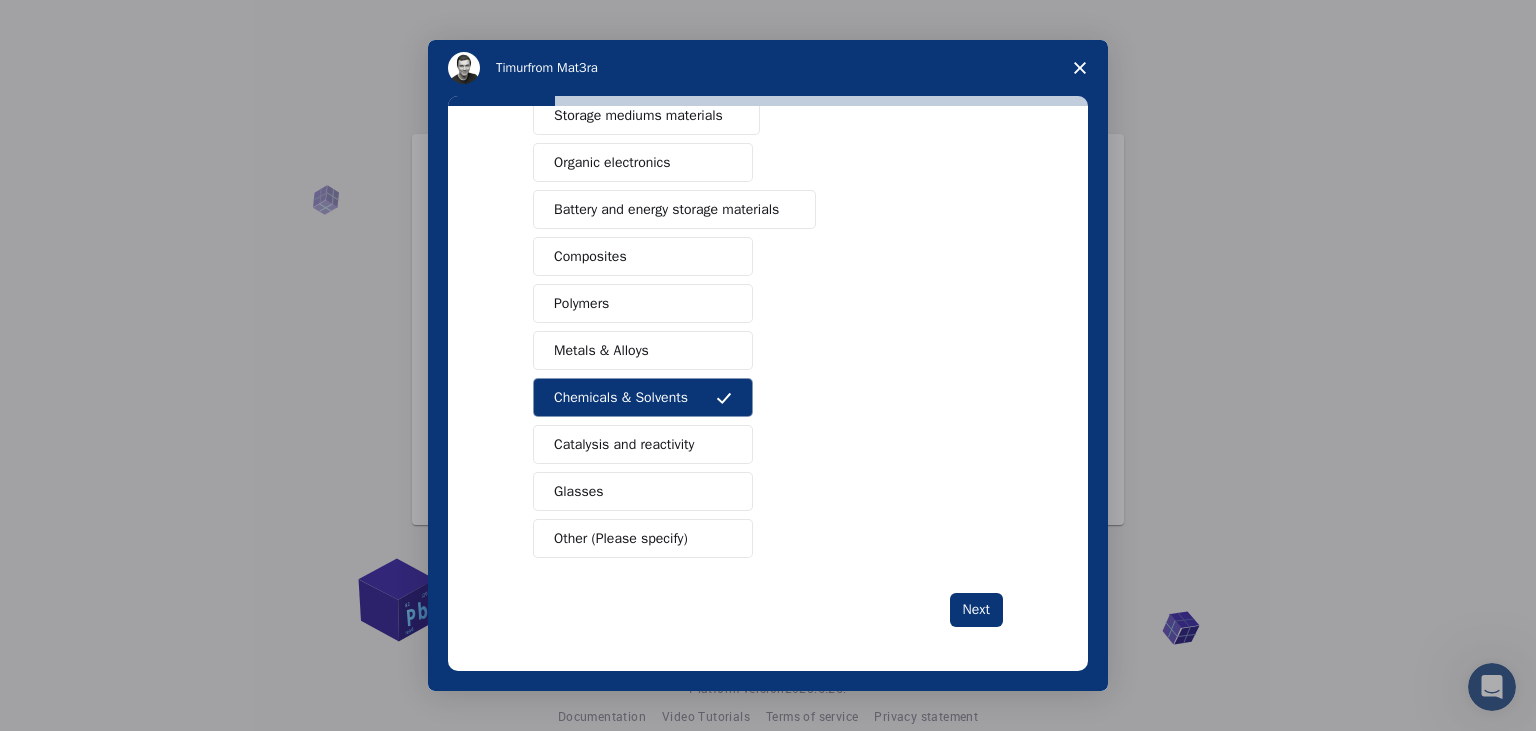 click on "Polymers" at bounding box center (643, 303) 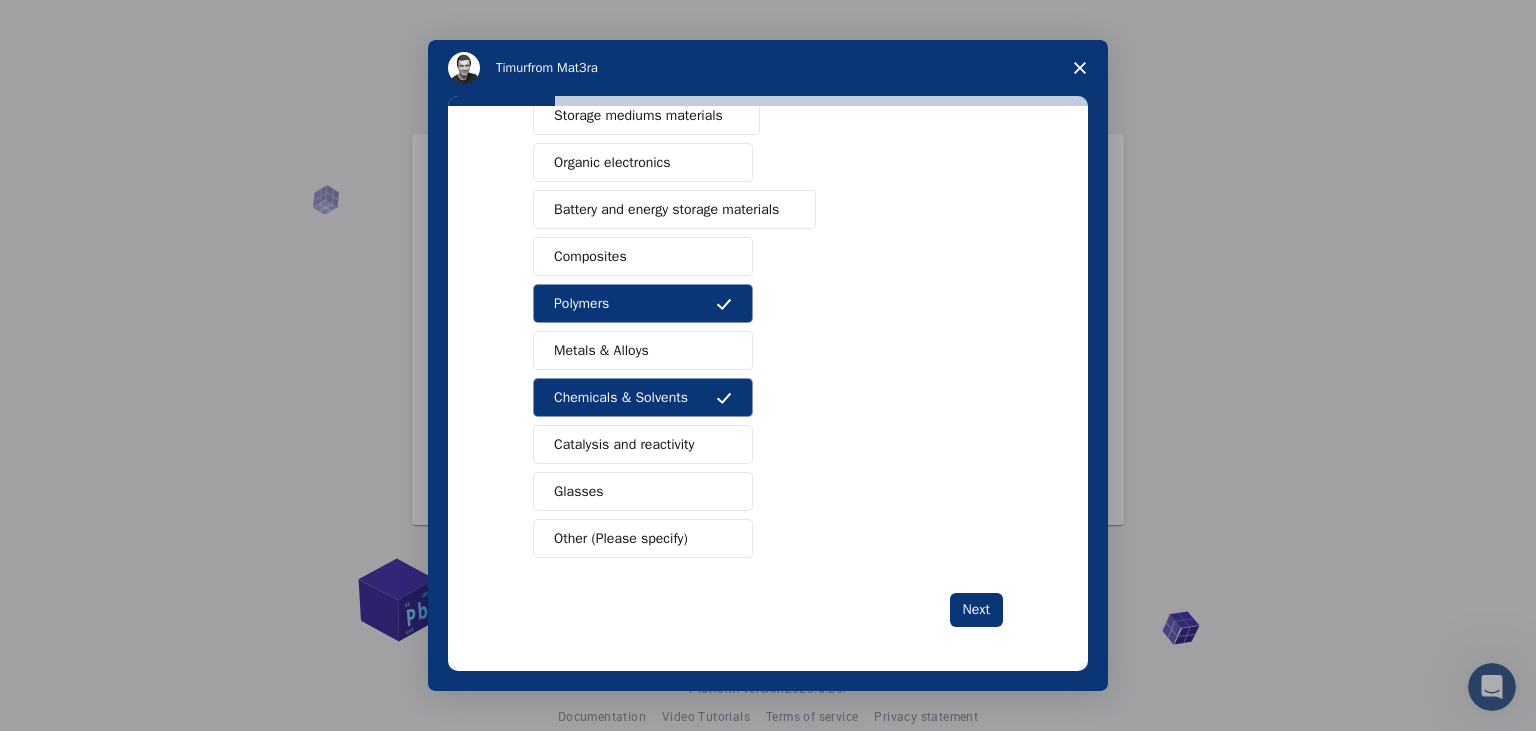 click on "Composites" at bounding box center [643, 256] 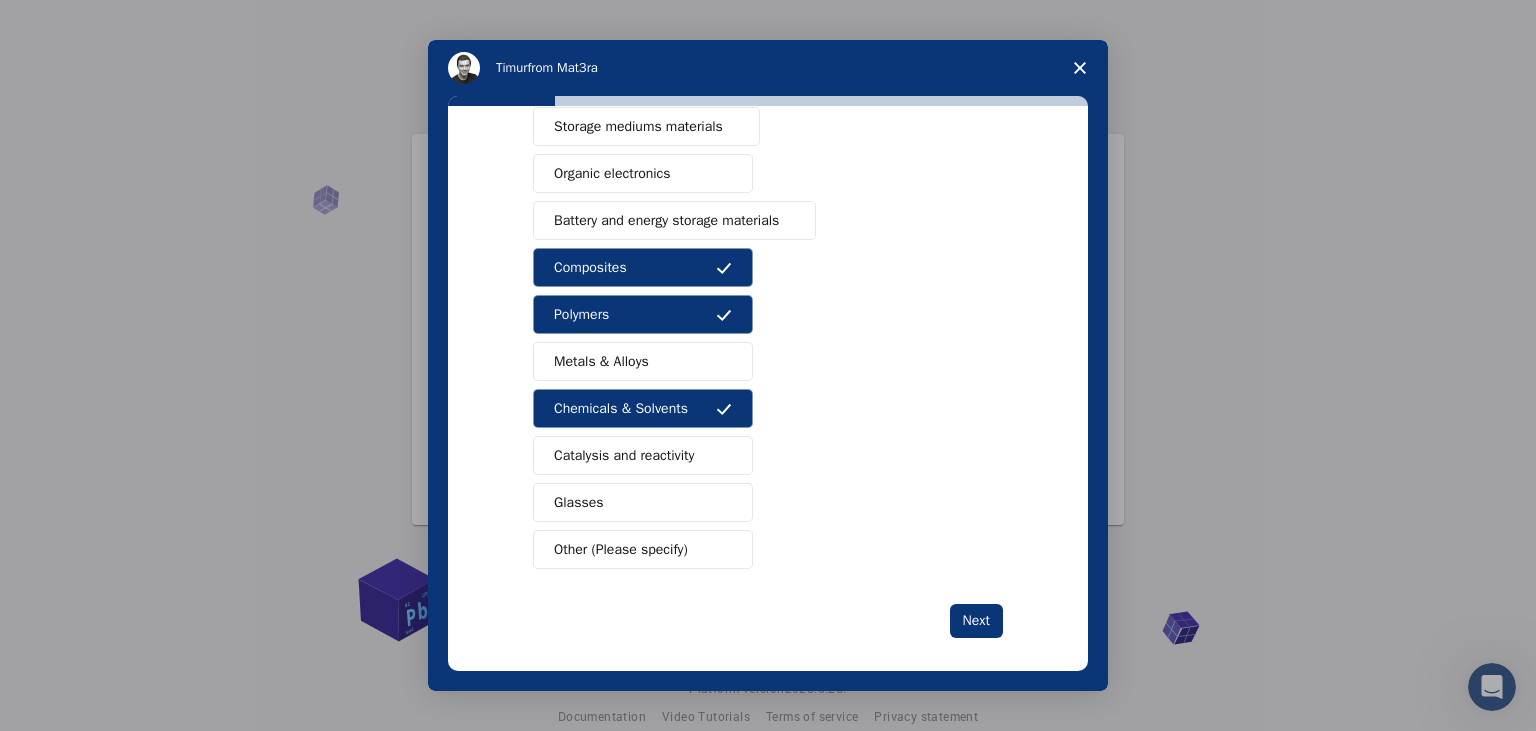 scroll, scrollTop: 230, scrollLeft: 0, axis: vertical 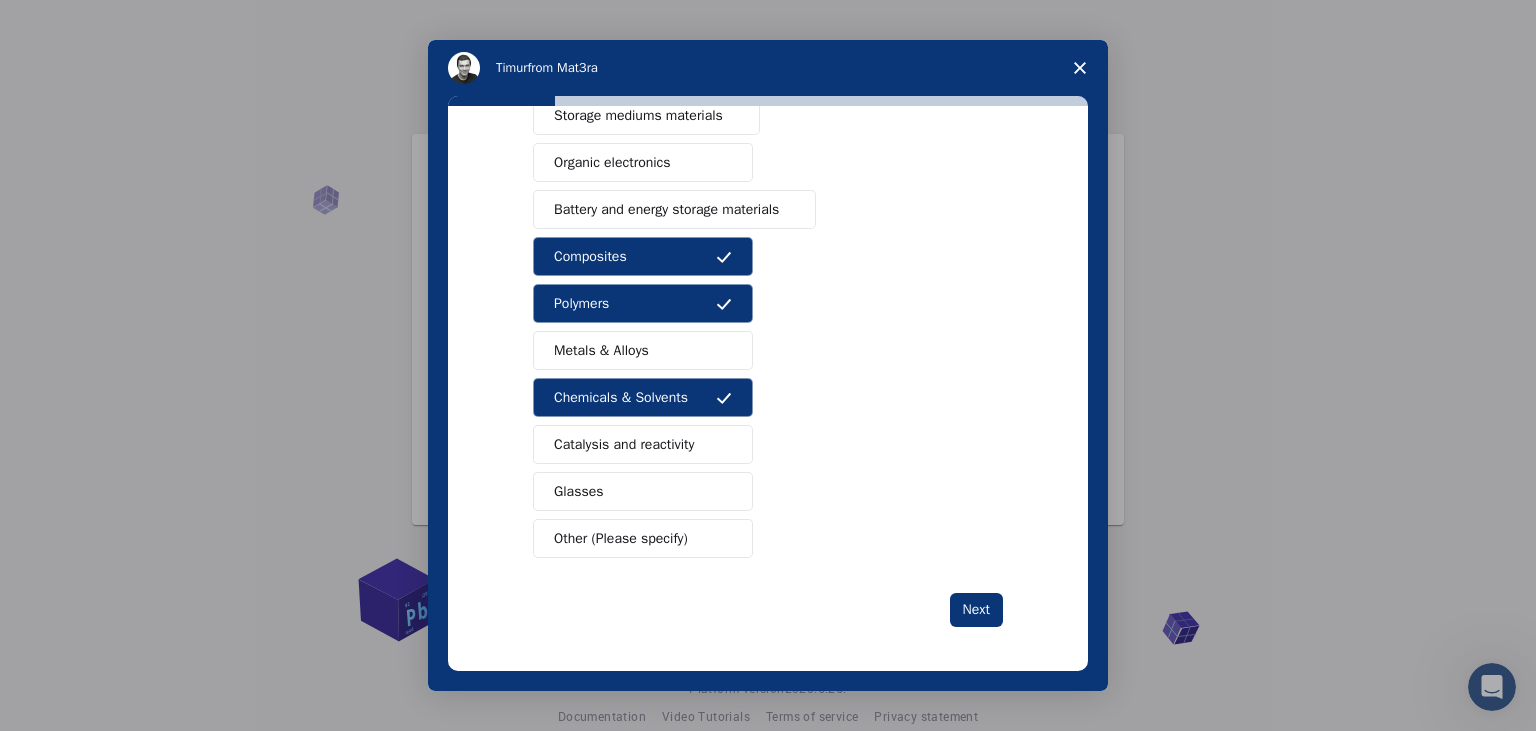 click on "Other (Please specify)" at bounding box center [621, 538] 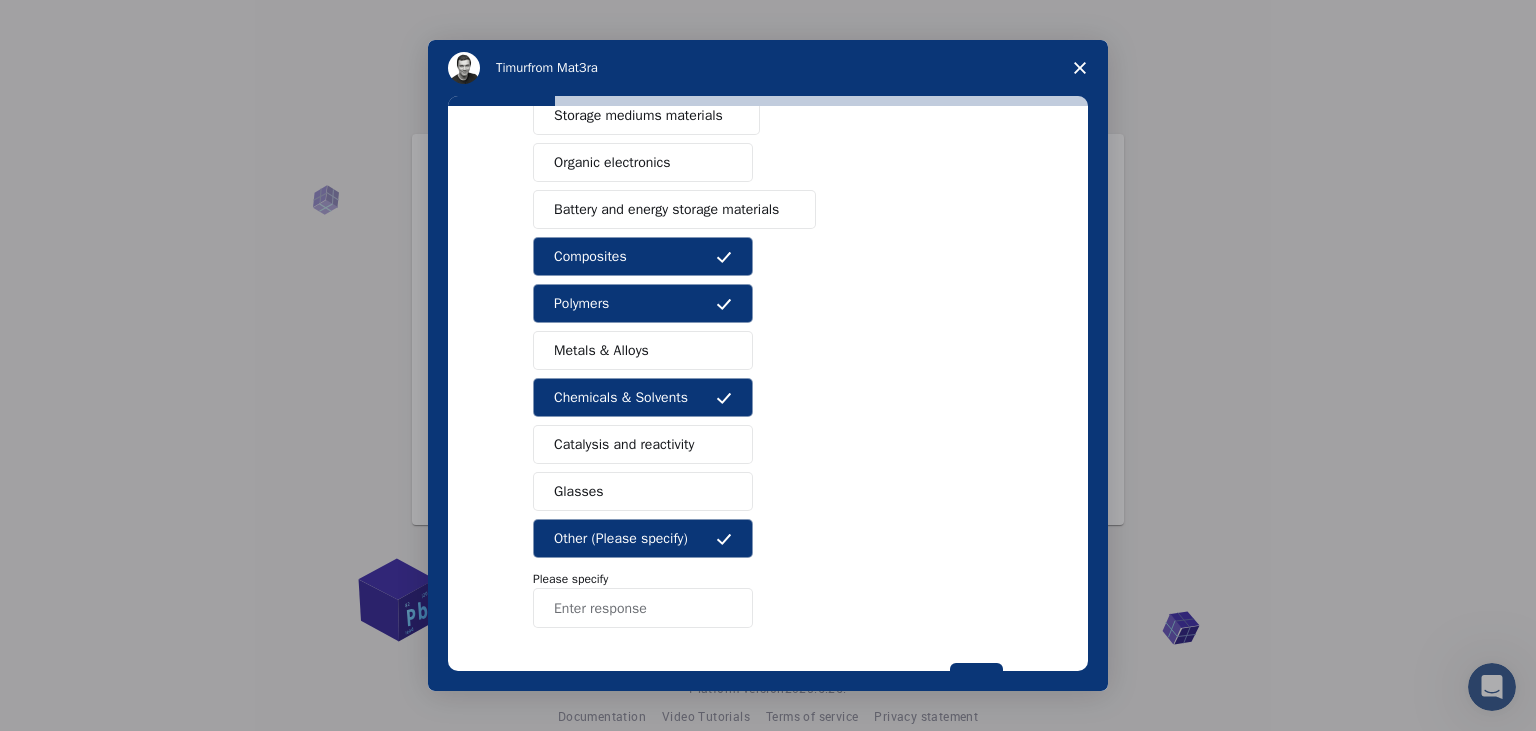 click at bounding box center (643, 608) 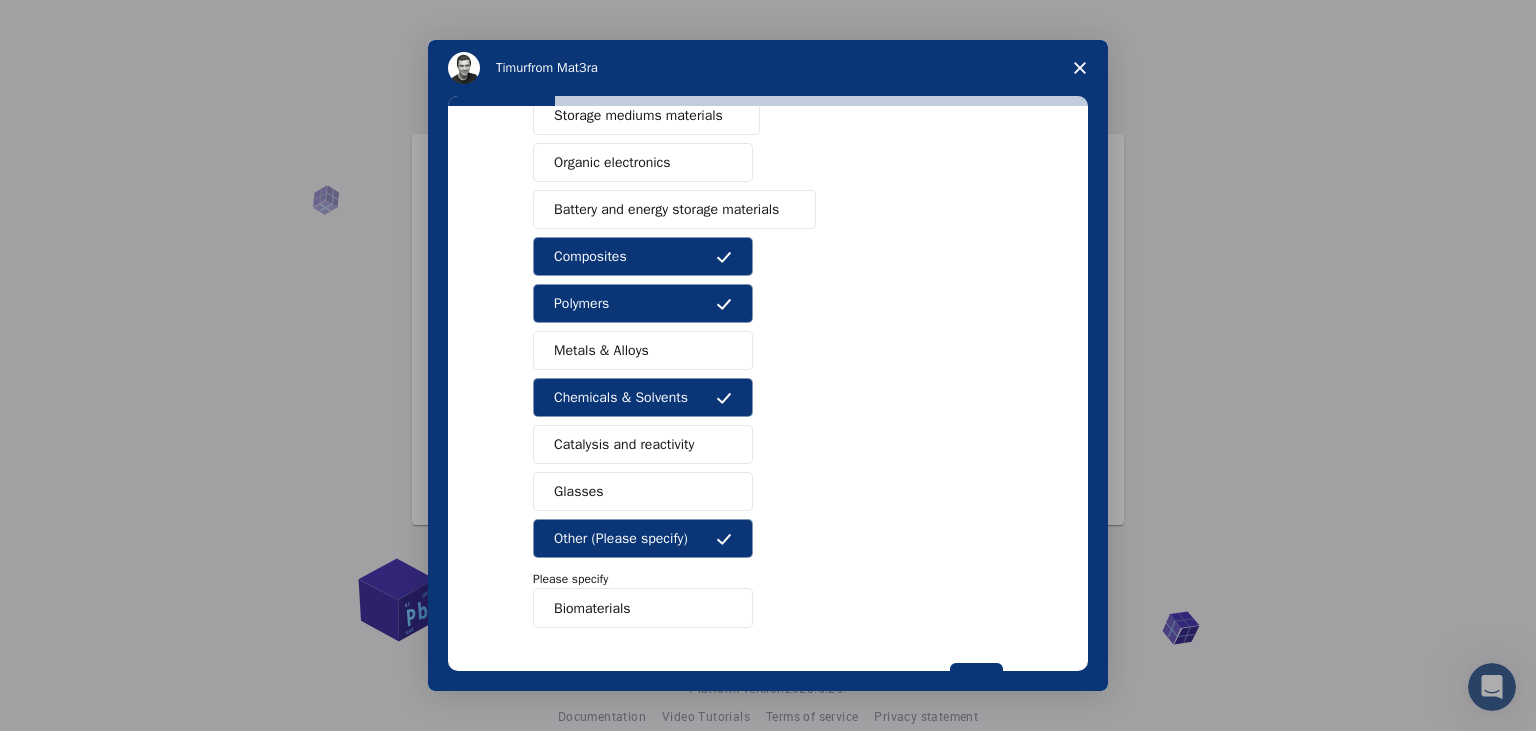 scroll, scrollTop: 299, scrollLeft: 0, axis: vertical 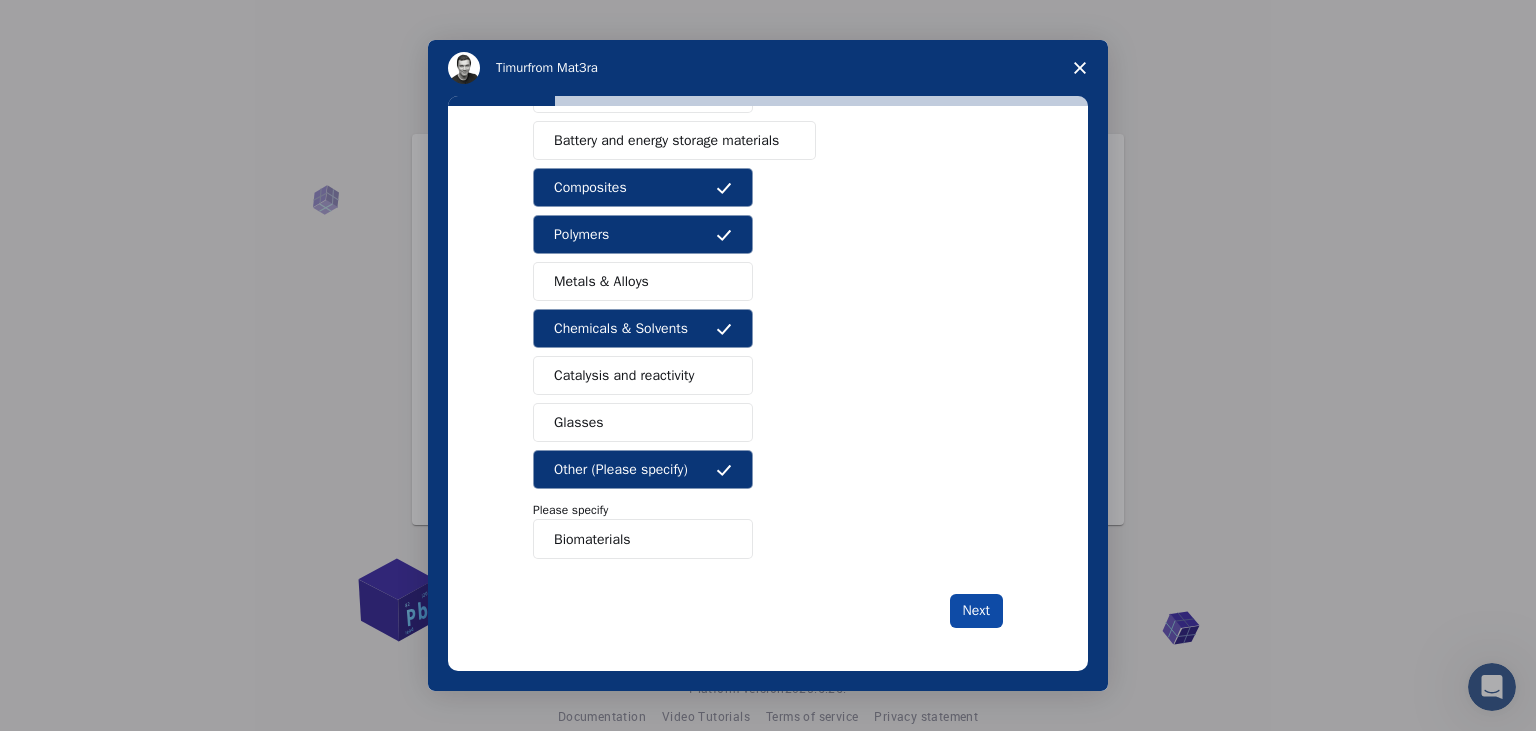 type on "Biomaterials" 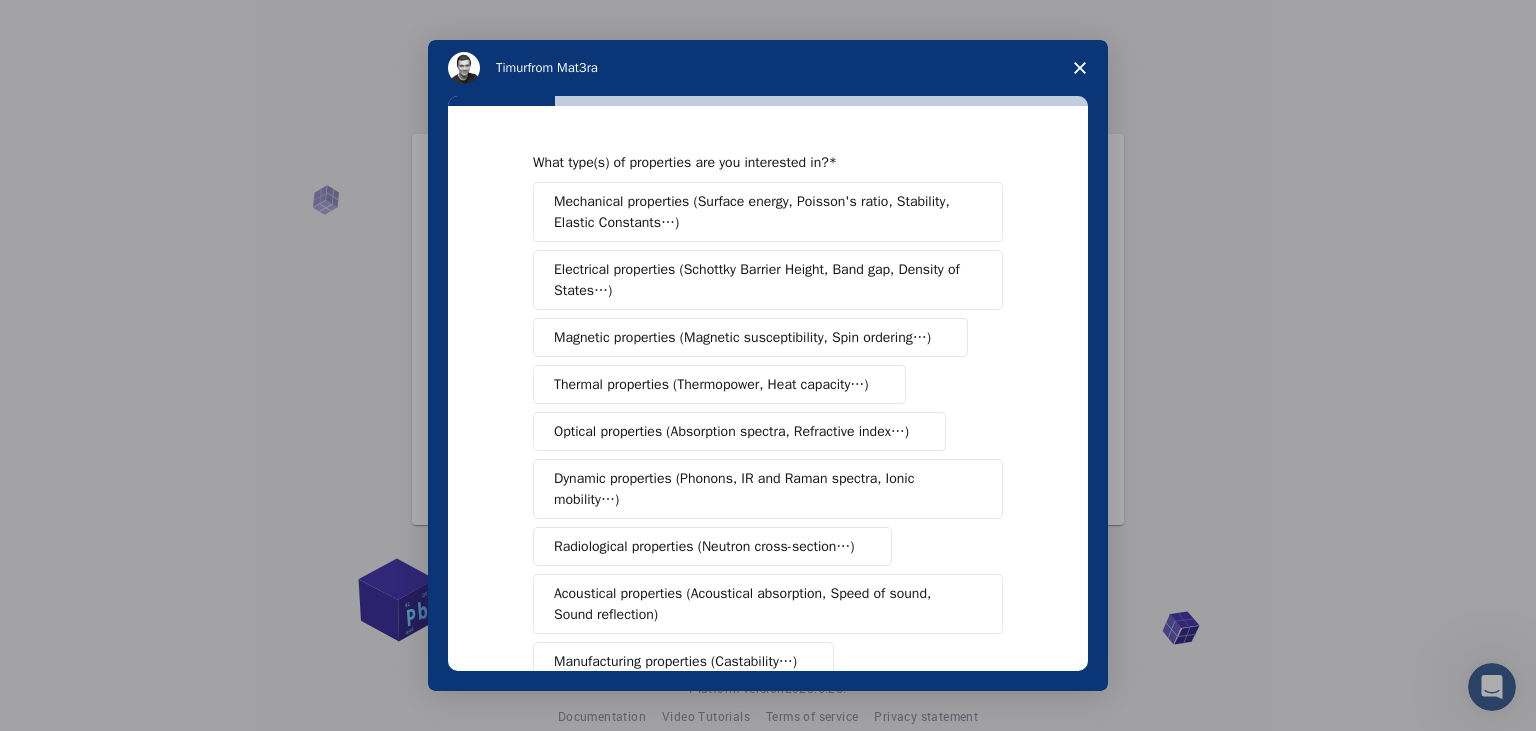 click on "Mechanical properties (Surface energy, Poisson's ratio, Stability, Elastic Constants…)" at bounding box center (761, 212) 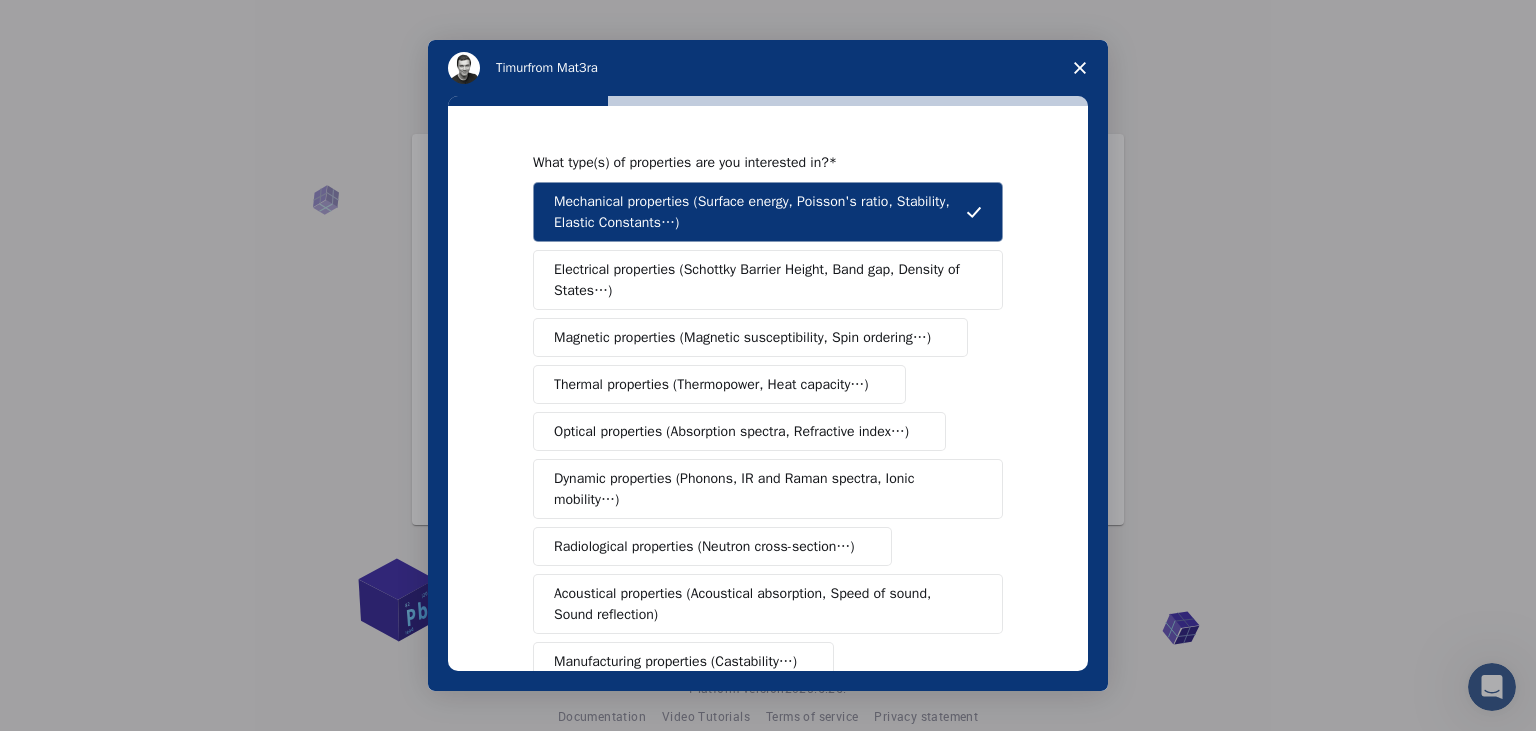 click on "Electrical properties (Schottky Barrier Height, Band gap, Density of States…)" at bounding box center [761, 280] 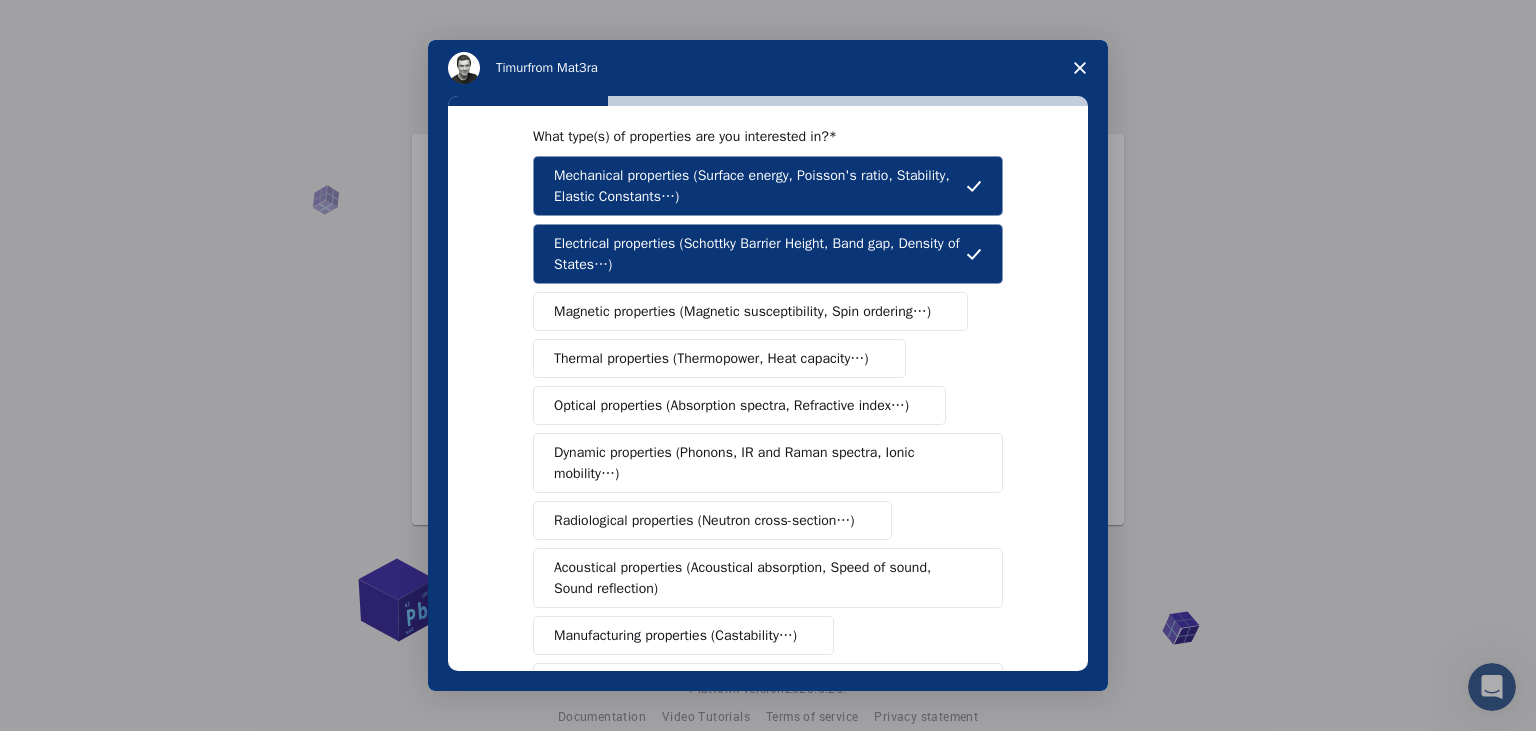scroll, scrollTop: 46, scrollLeft: 0, axis: vertical 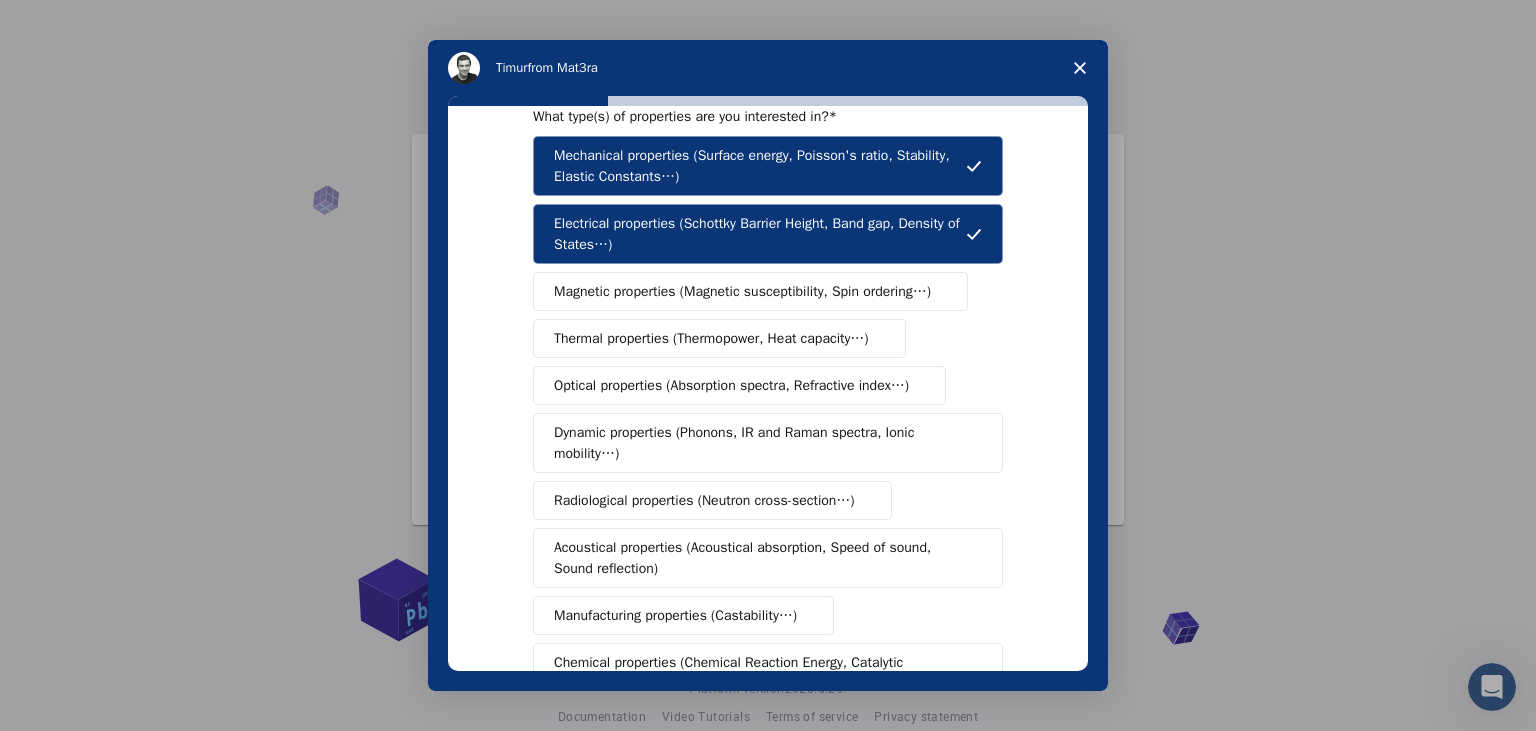 click on "Thermal properties (Thermopower, Heat capacity…)" at bounding box center (719, 338) 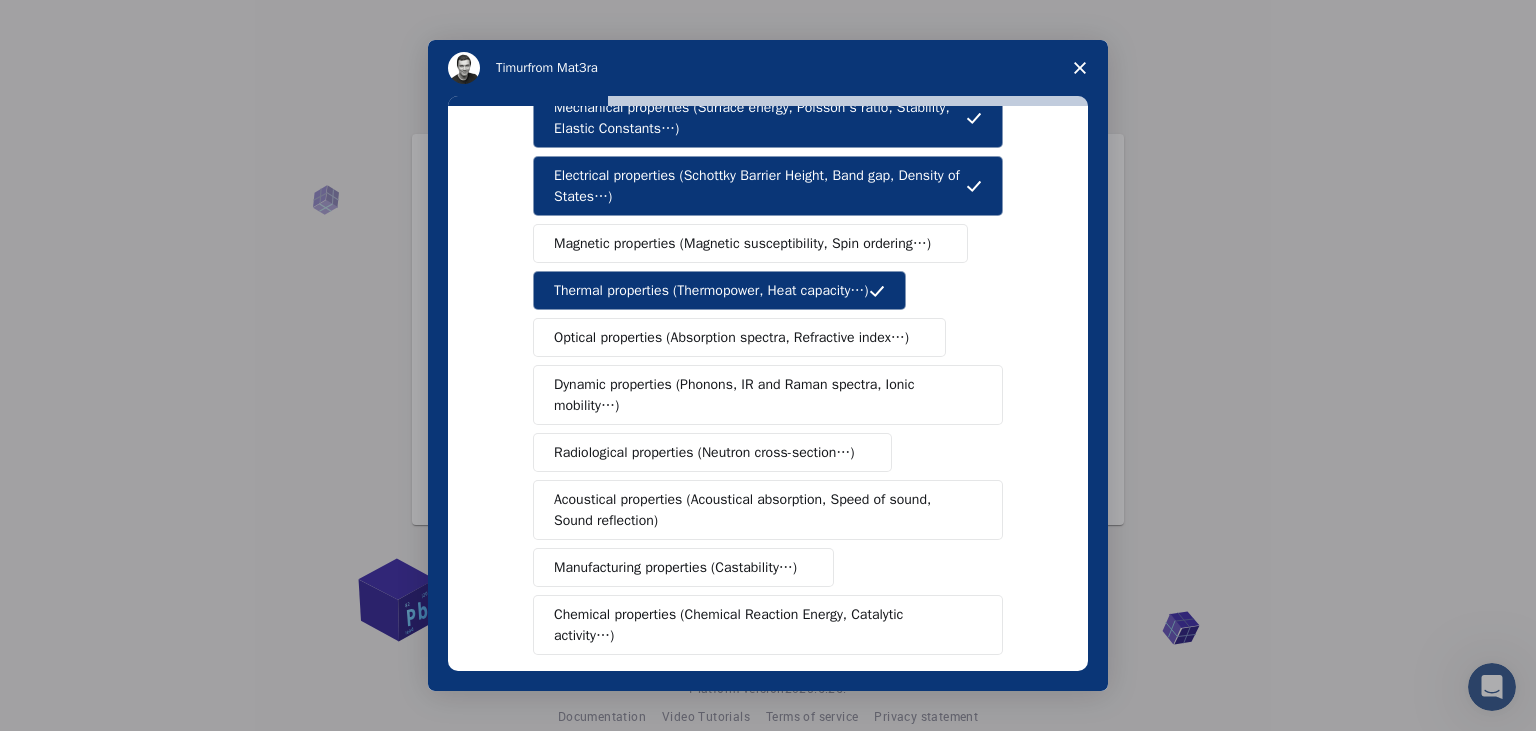 scroll, scrollTop: 95, scrollLeft: 0, axis: vertical 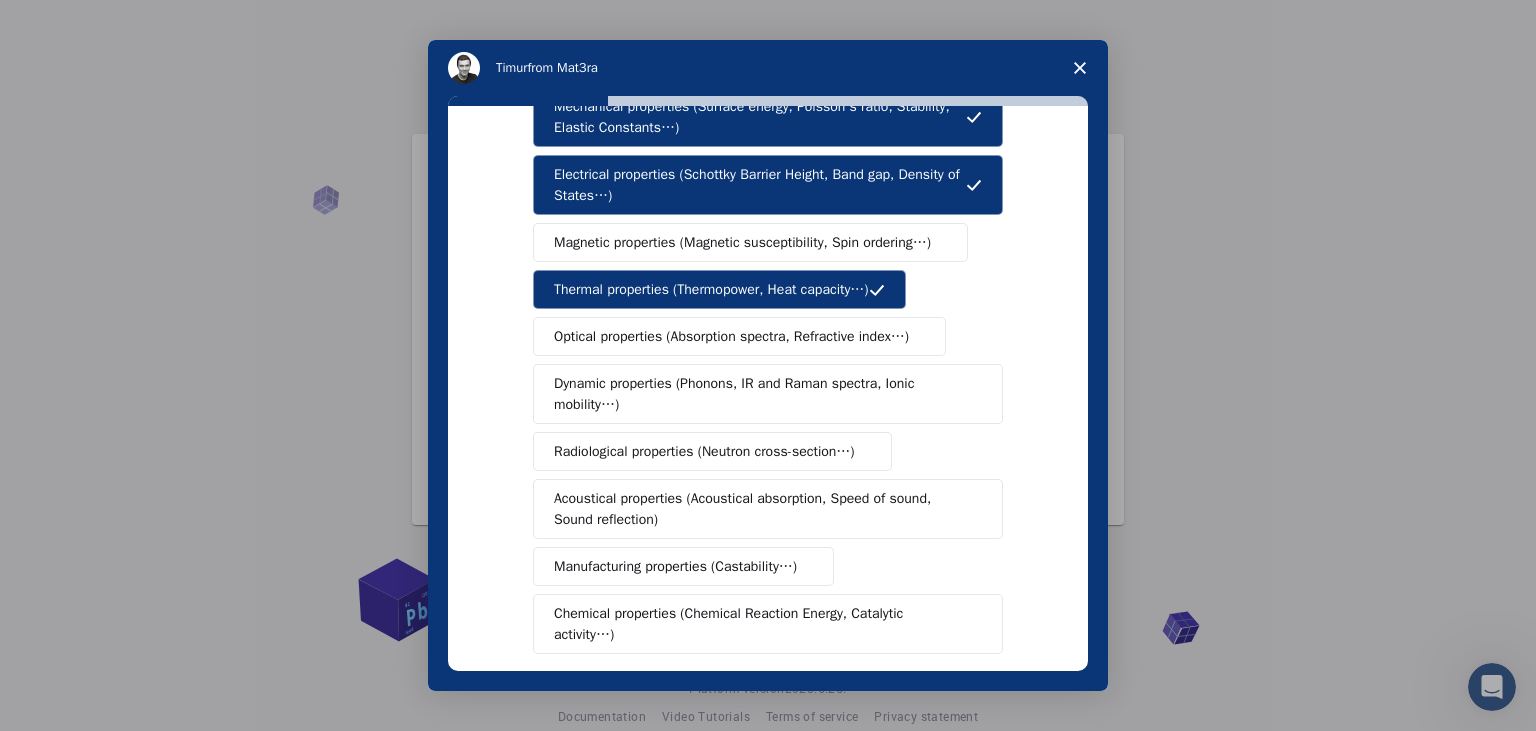 click on "Optical properties (Absorption spectra, Refractive index…)" at bounding box center [739, 336] 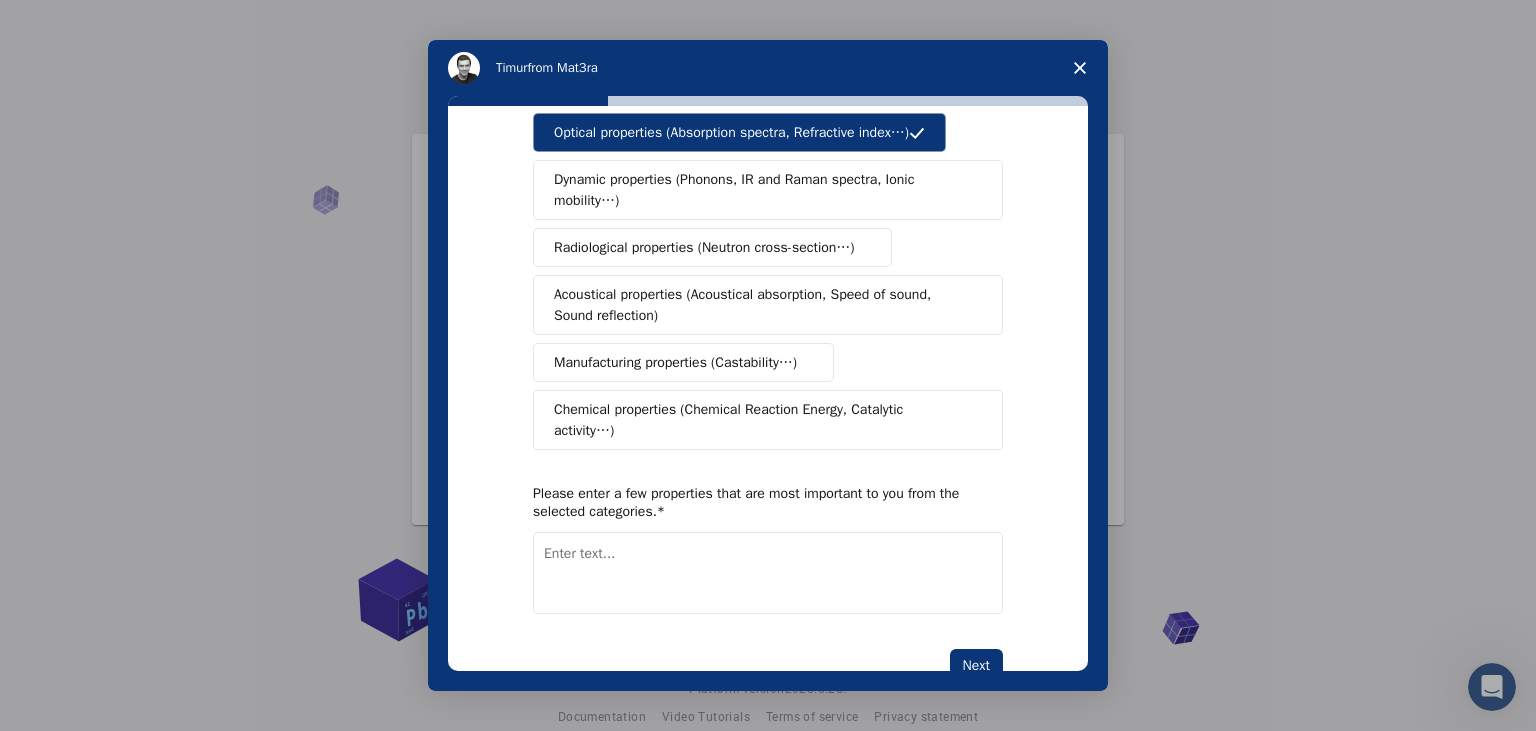 scroll, scrollTop: 308, scrollLeft: 0, axis: vertical 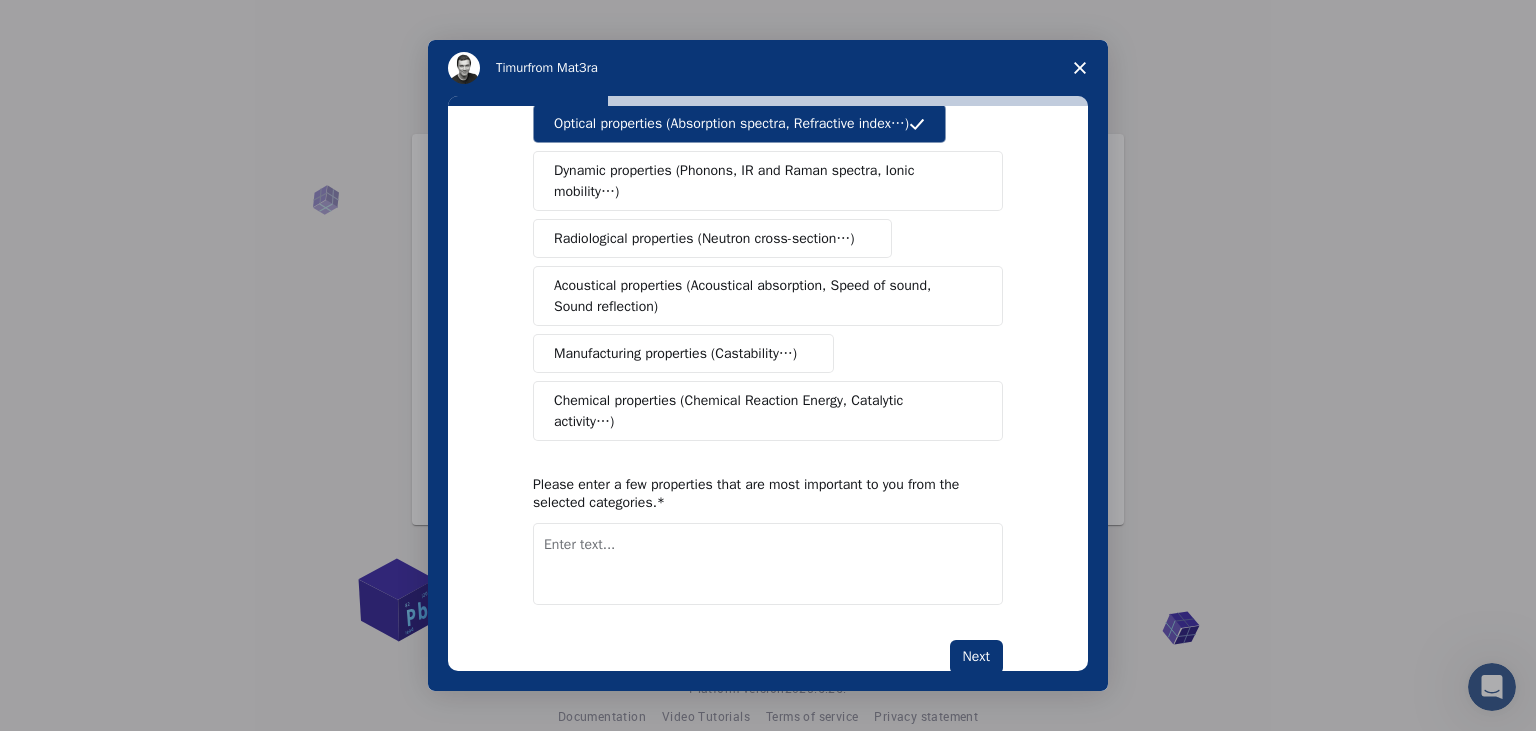 click on "Chemical properties (Chemical Reaction Energy, Catalytic activity…)" at bounding box center [760, 411] 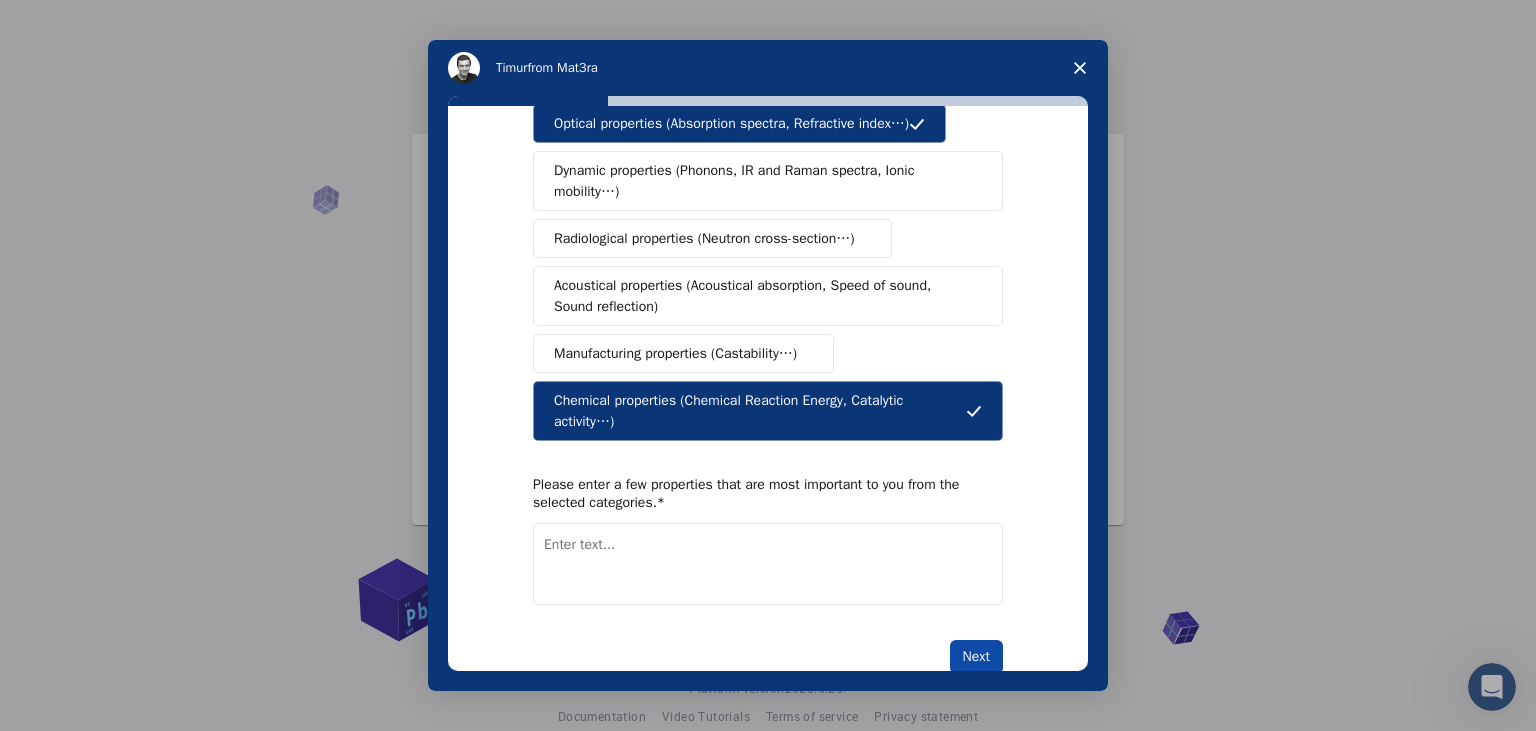 click on "Next" at bounding box center (976, 657) 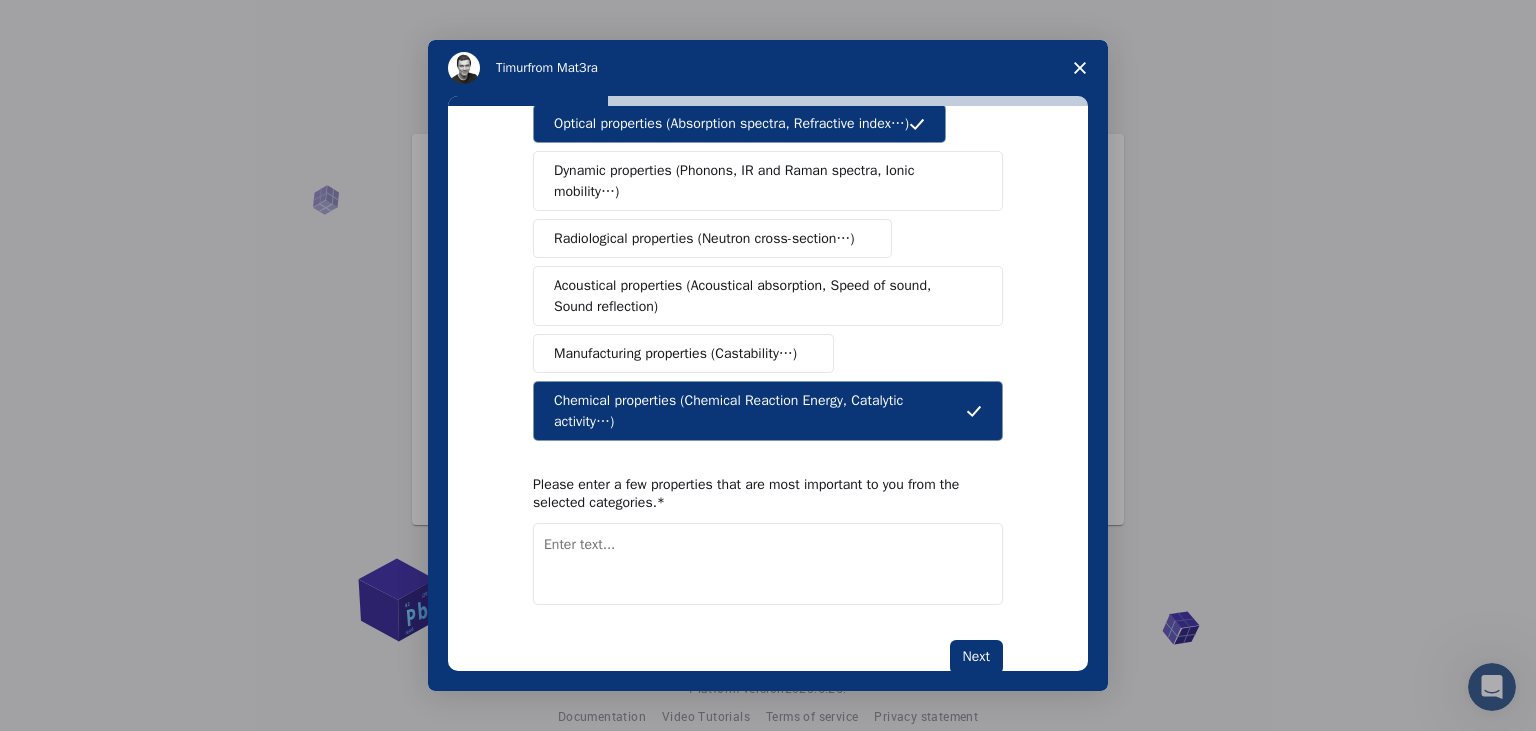 click at bounding box center (768, 564) 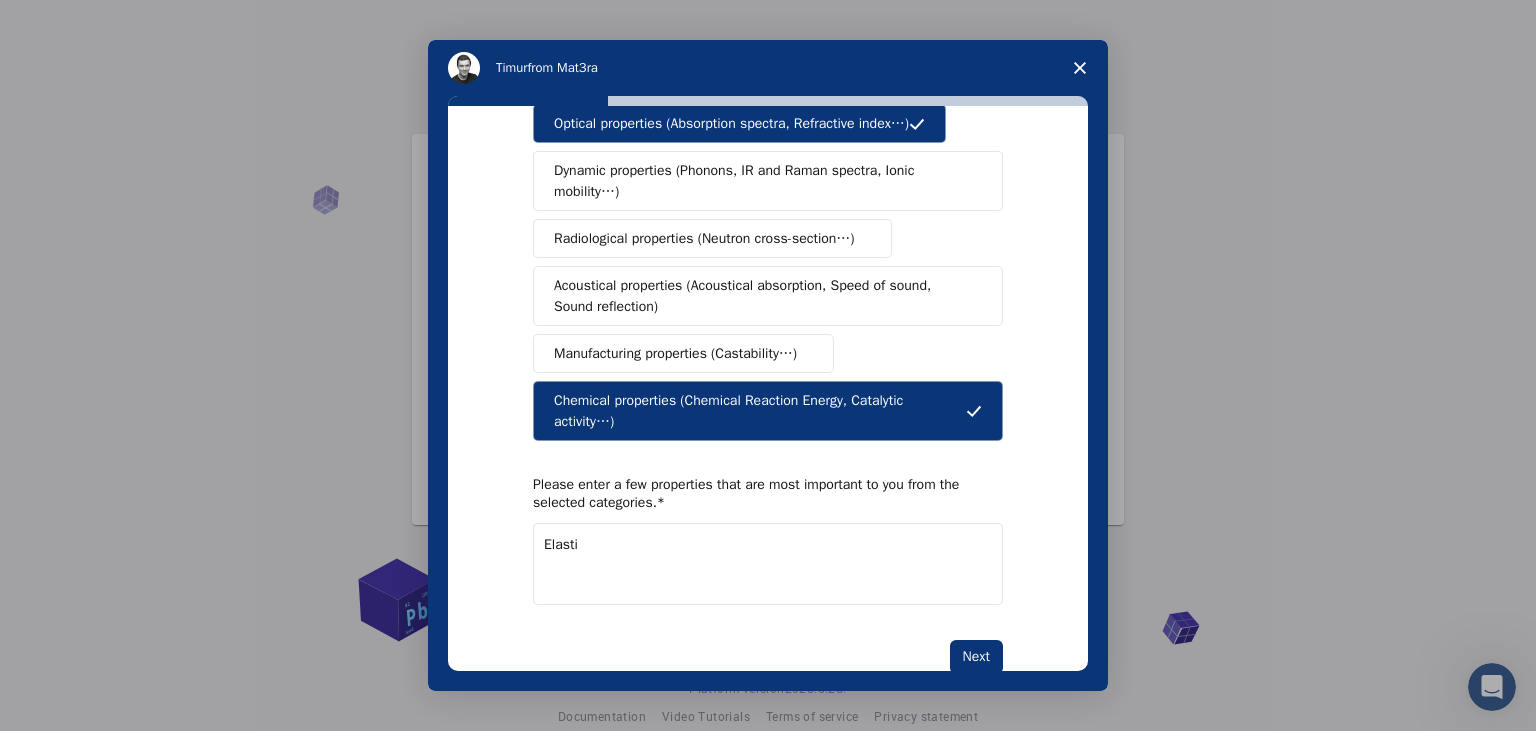 scroll, scrollTop: 334, scrollLeft: 0, axis: vertical 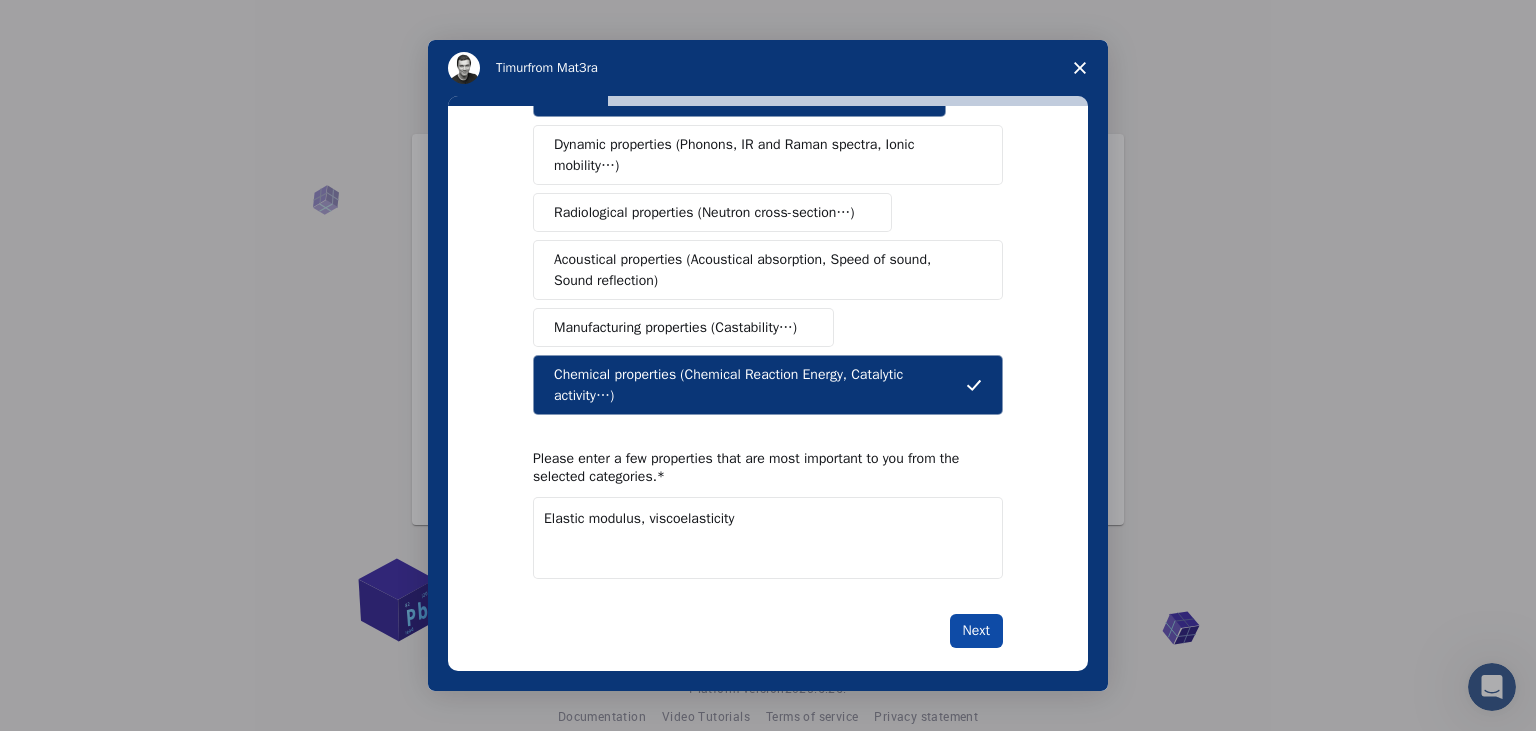 type on "Elastic modulus, viscoelasticity" 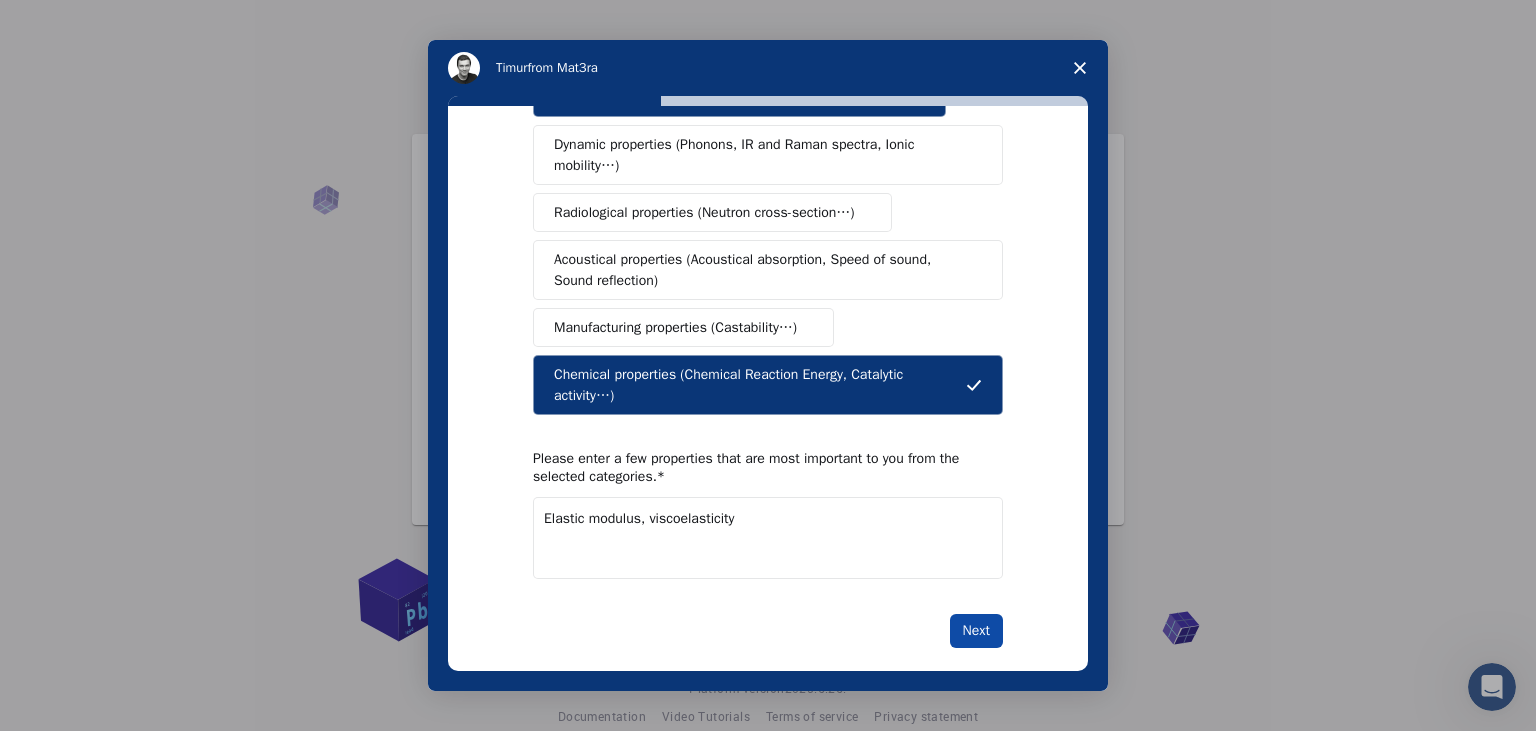 click on "Next" at bounding box center (976, 631) 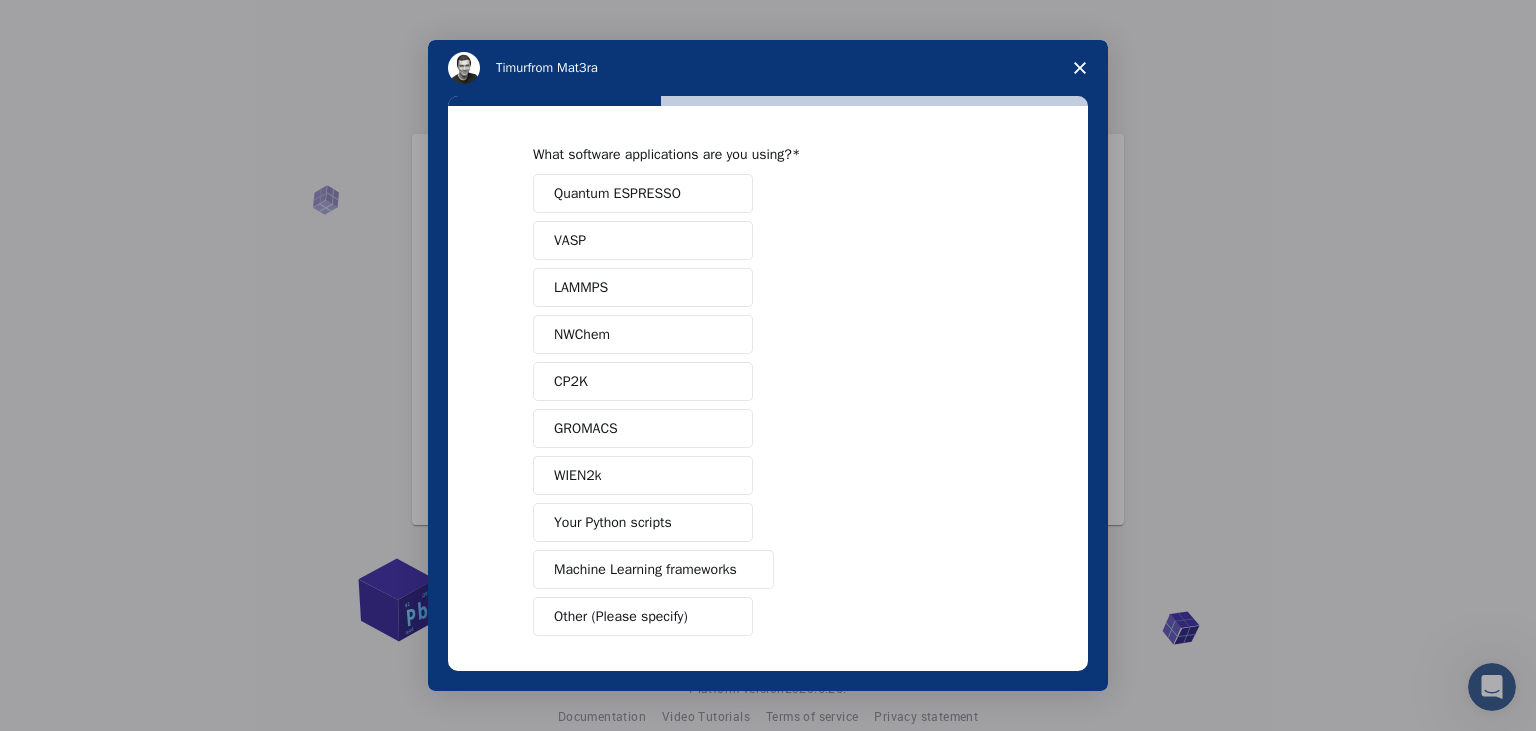 scroll, scrollTop: 0, scrollLeft: 0, axis: both 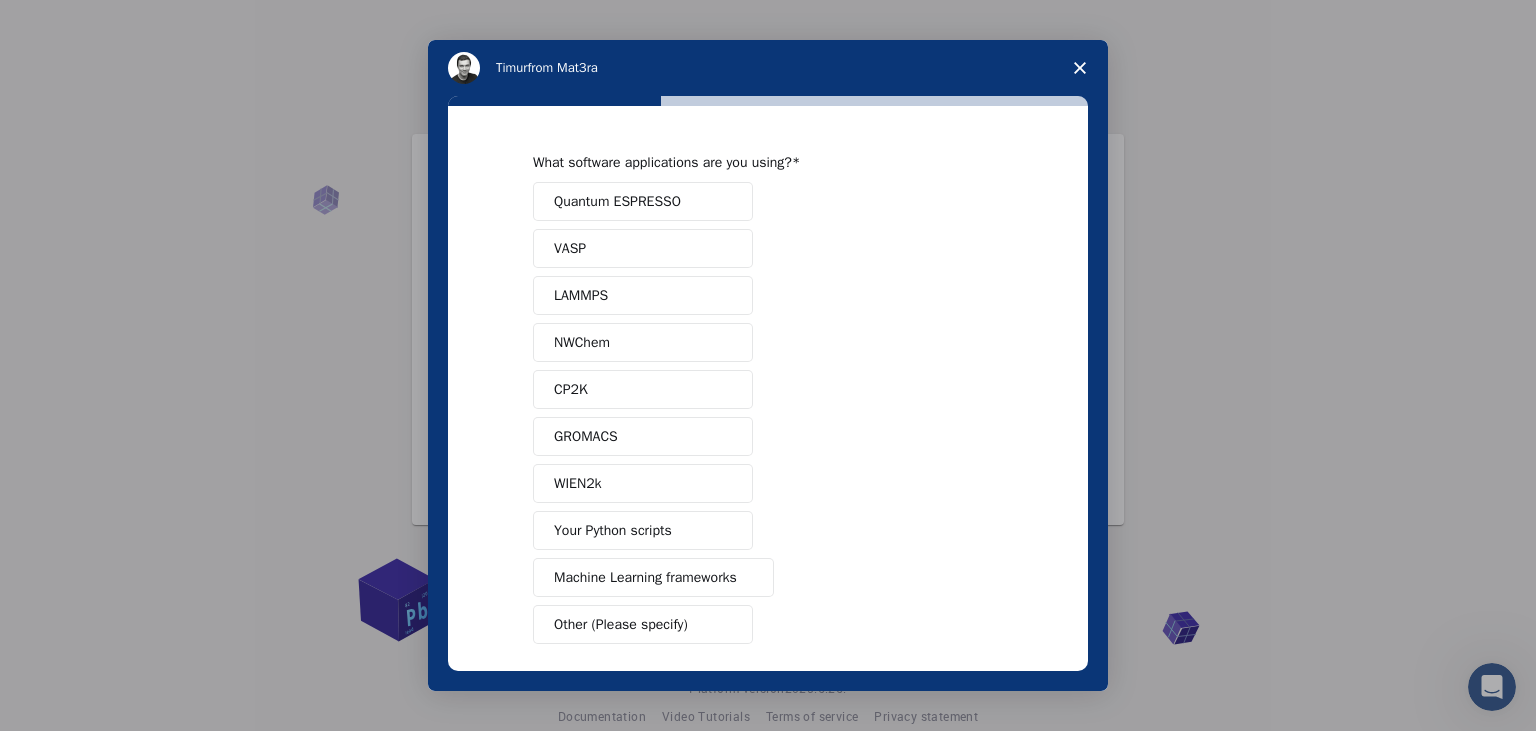 click on "Quantum ESPRESSO" at bounding box center (643, 201) 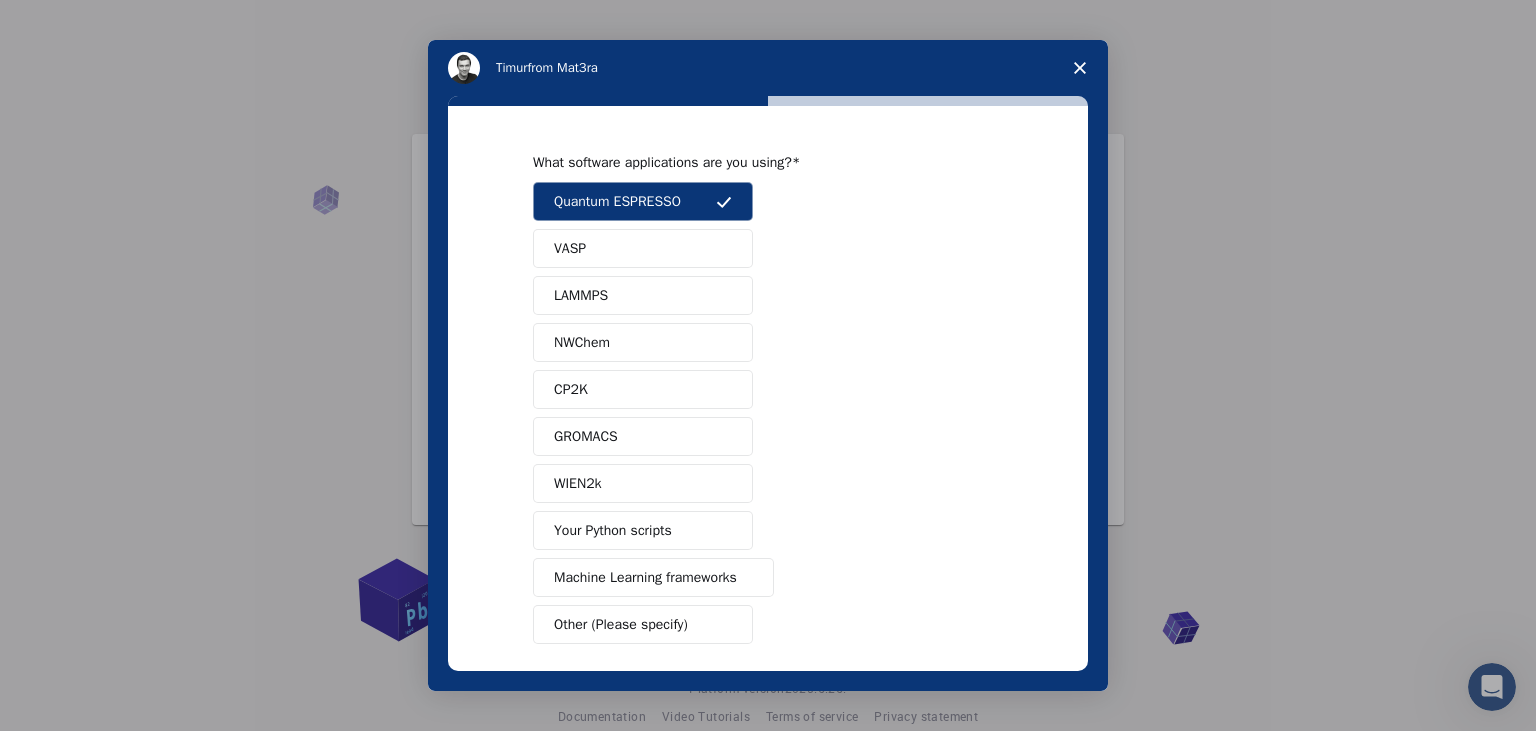 click on "VASP" at bounding box center [643, 248] 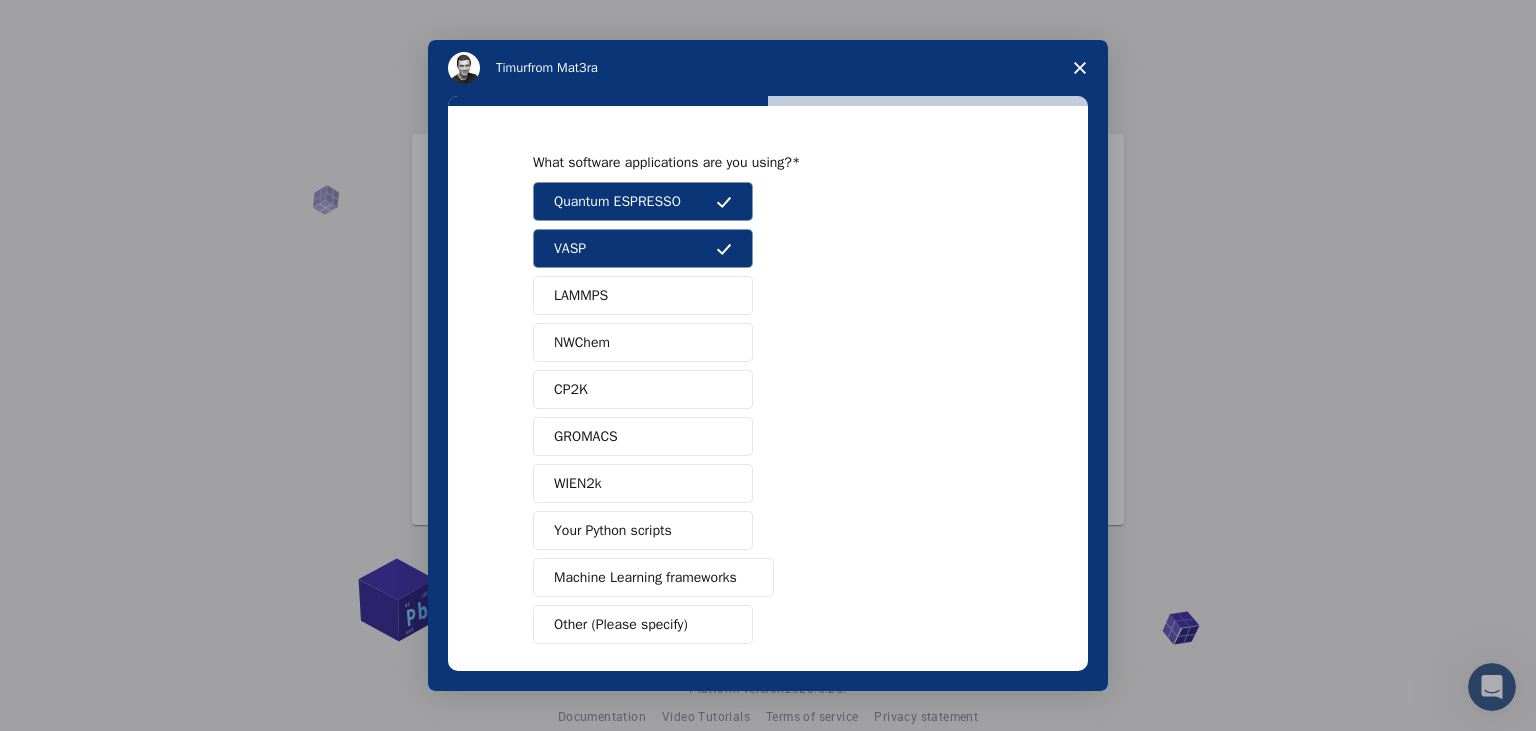 click on "LAMMPS" at bounding box center [643, 295] 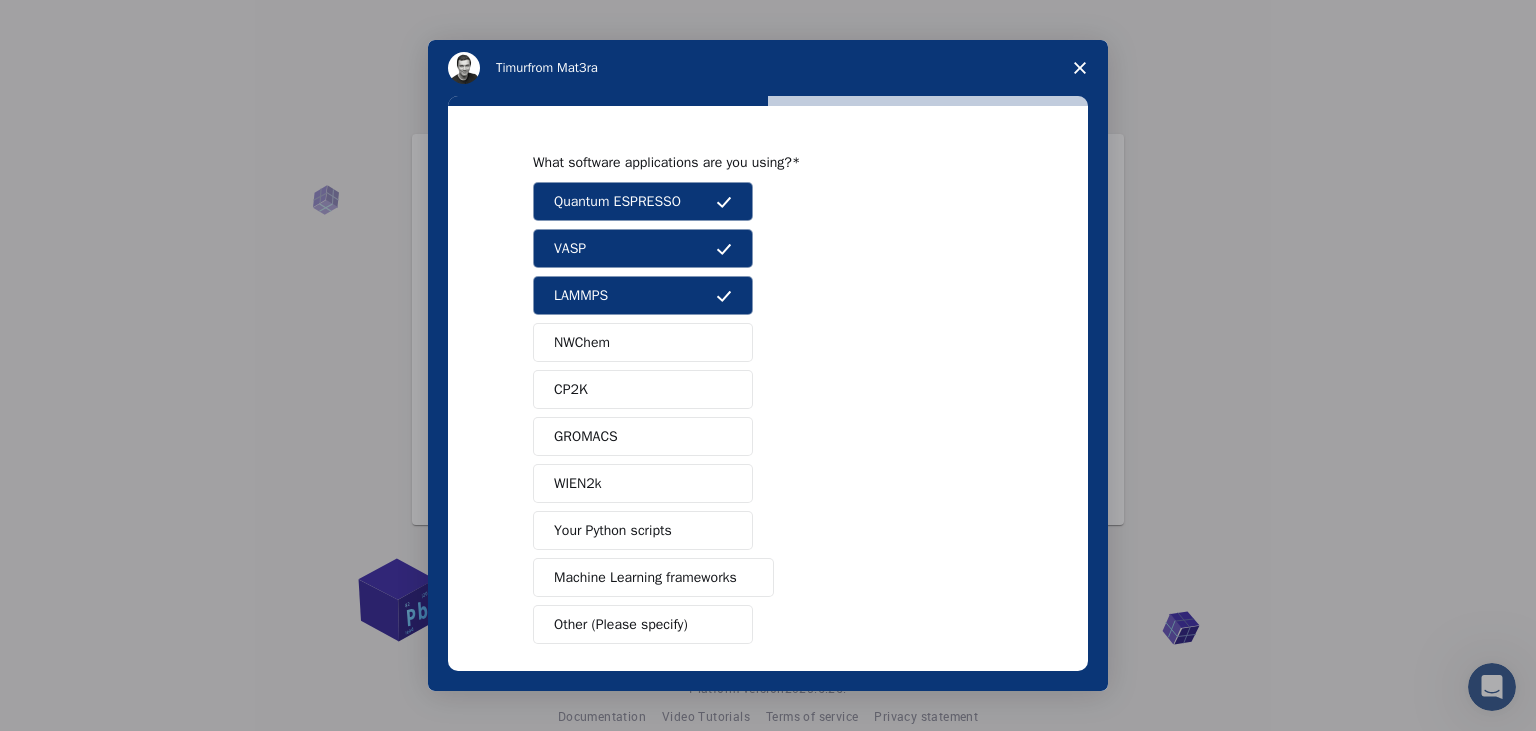 click on "LAMMPS" at bounding box center [643, 295] 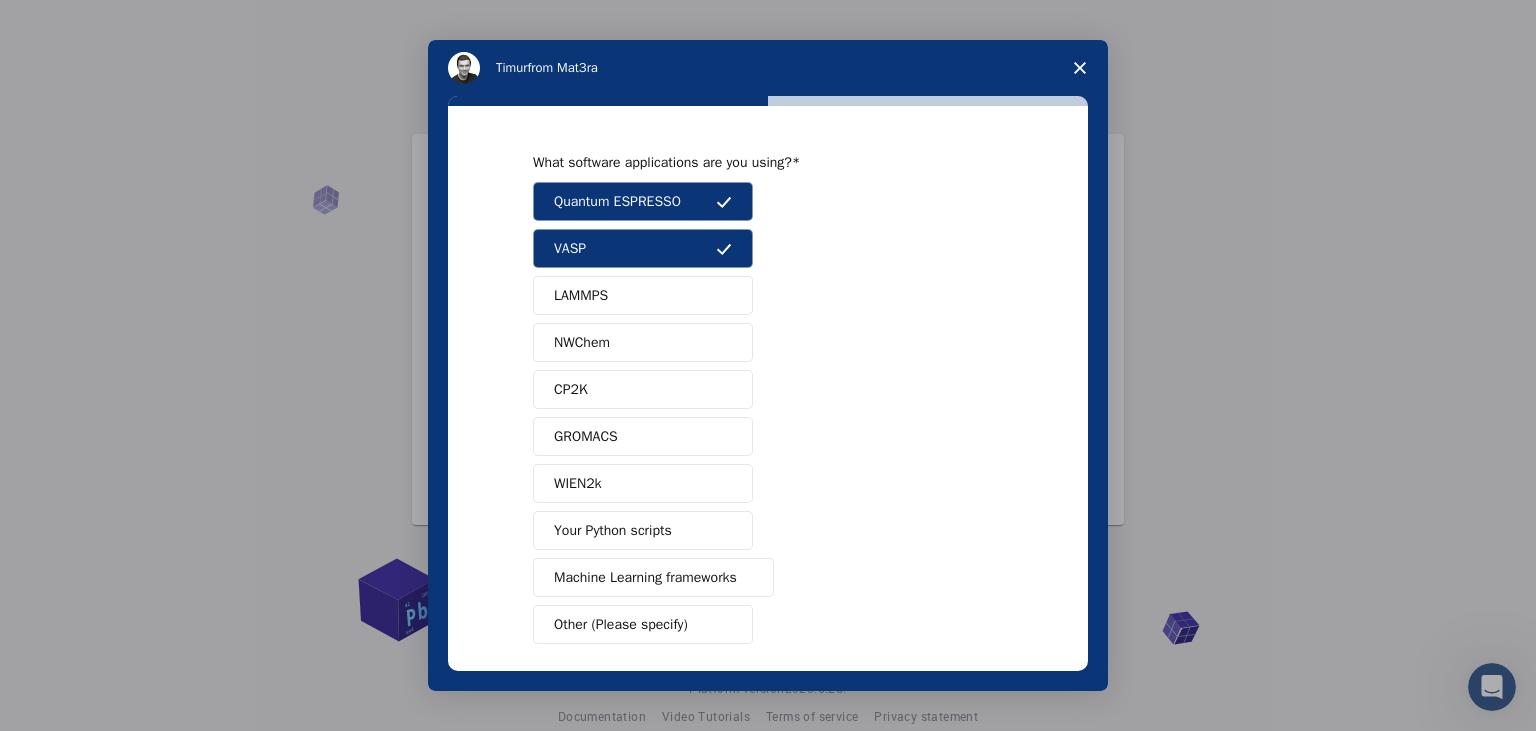 click on "LAMMPS" at bounding box center [643, 295] 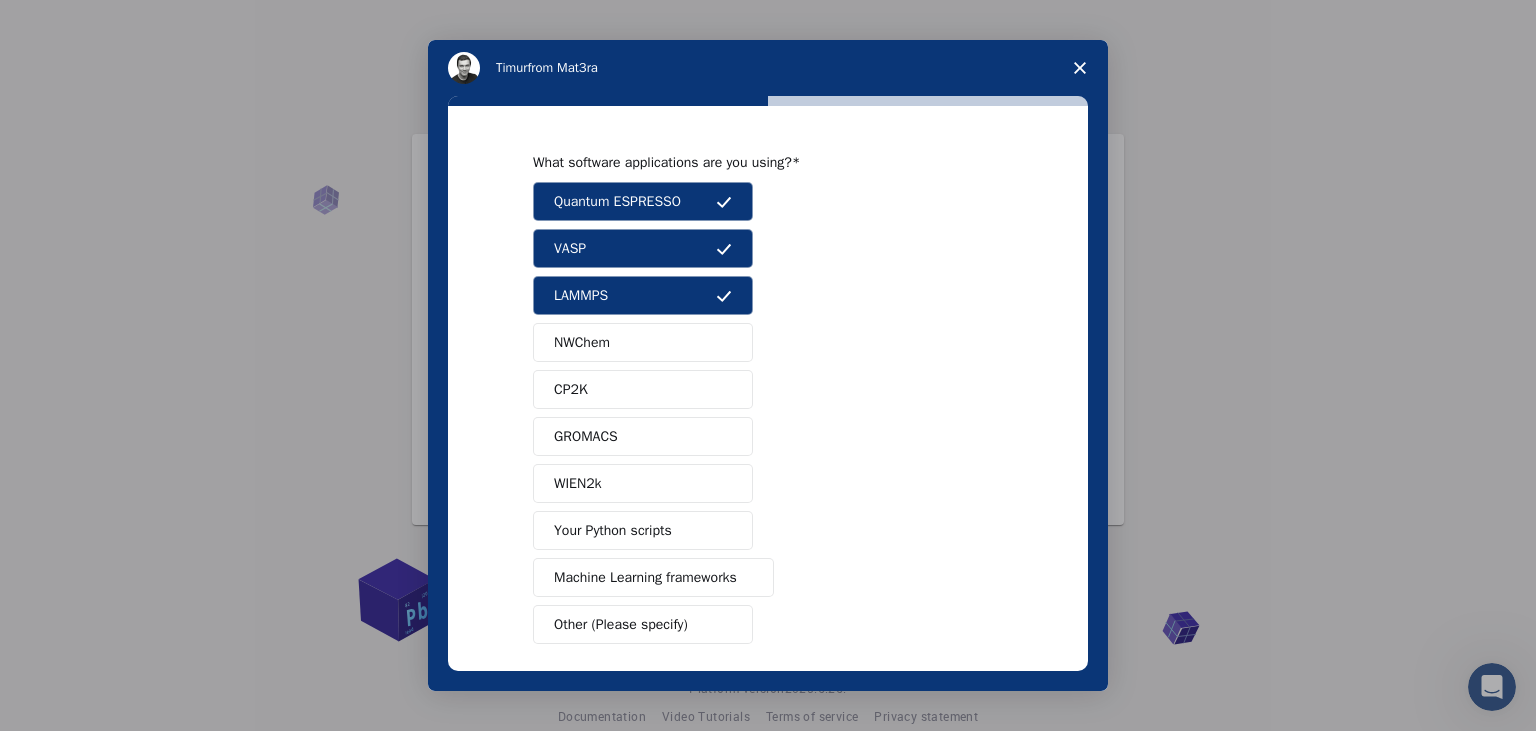 click on "Quantum ESPRESSO VASP LAMMPS NWChem CP2K GROMACS WIEN2k Your Python scripts Machine Learning frameworks Other (Please specify)" at bounding box center (768, 413) 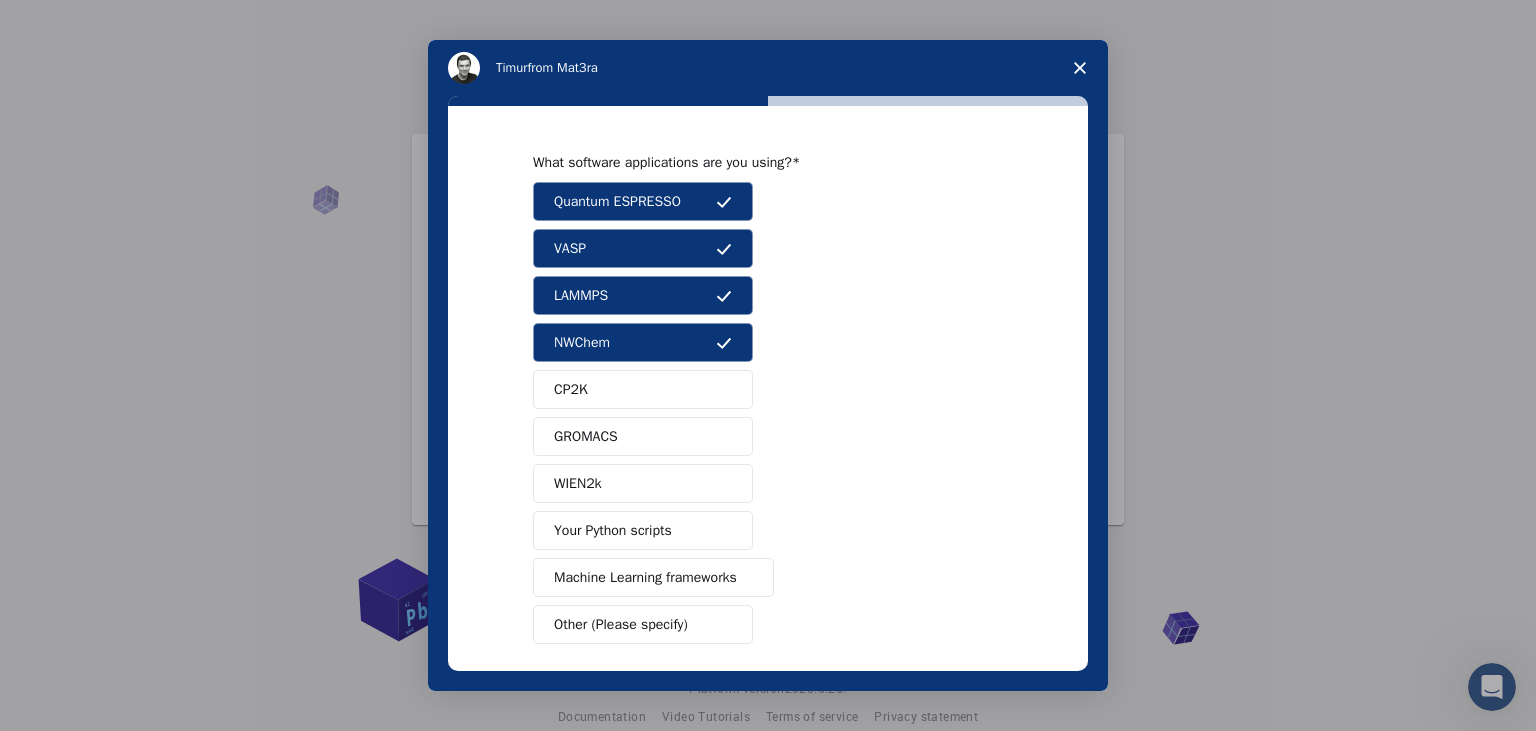 click on "CP2K" at bounding box center (643, 389) 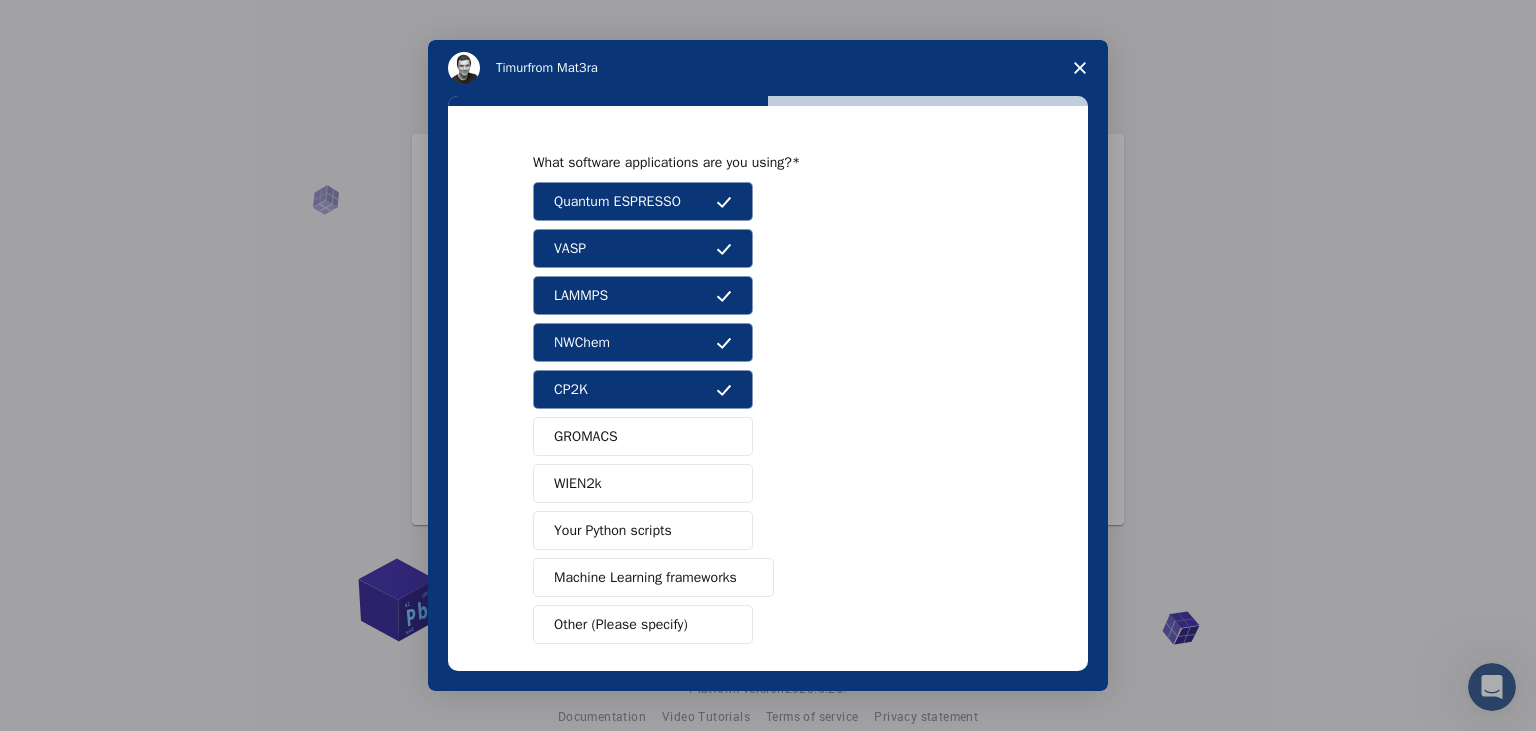 click on "GROMACS" at bounding box center (643, 436) 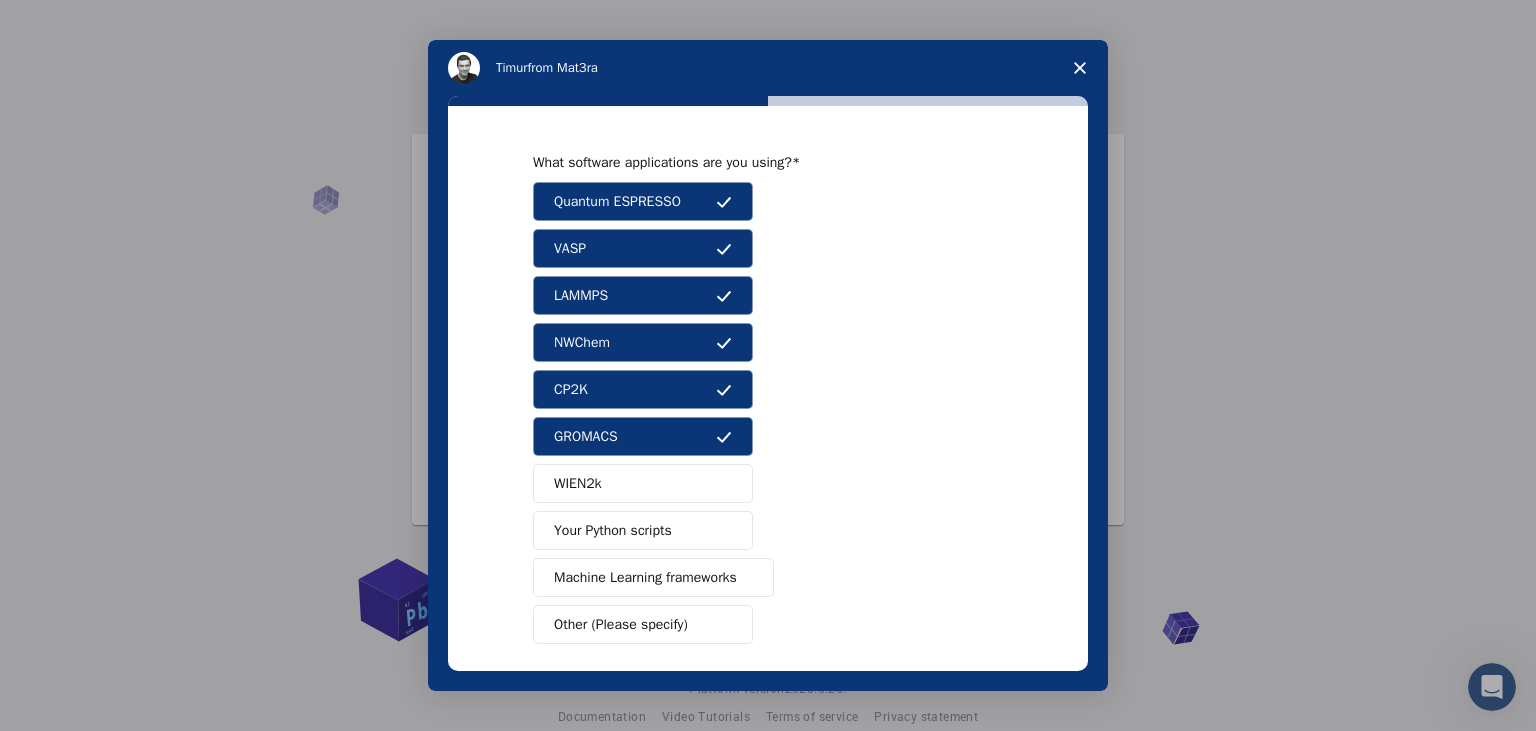 click on "WIEN2k" at bounding box center (643, 483) 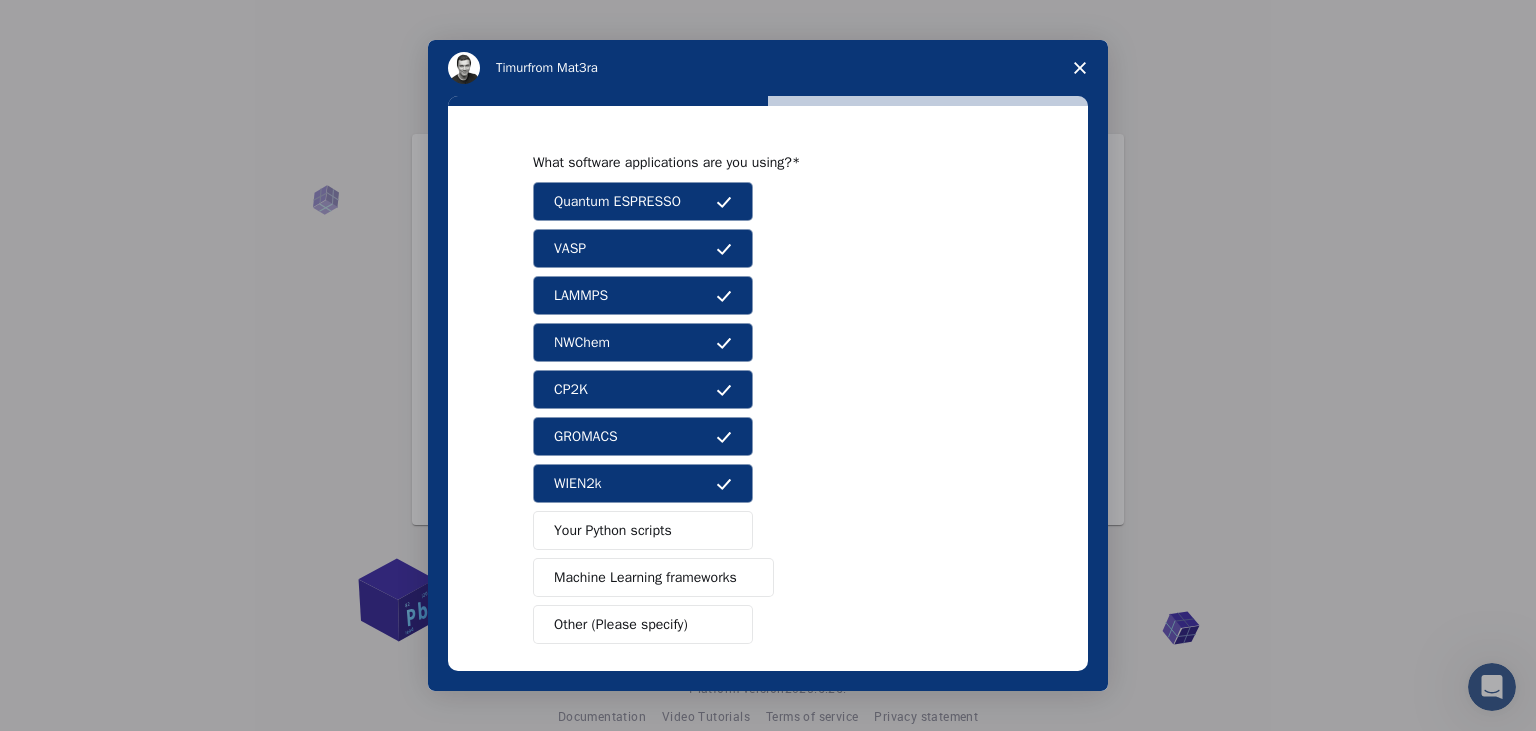 click on "Your Python scripts" at bounding box center [643, 530] 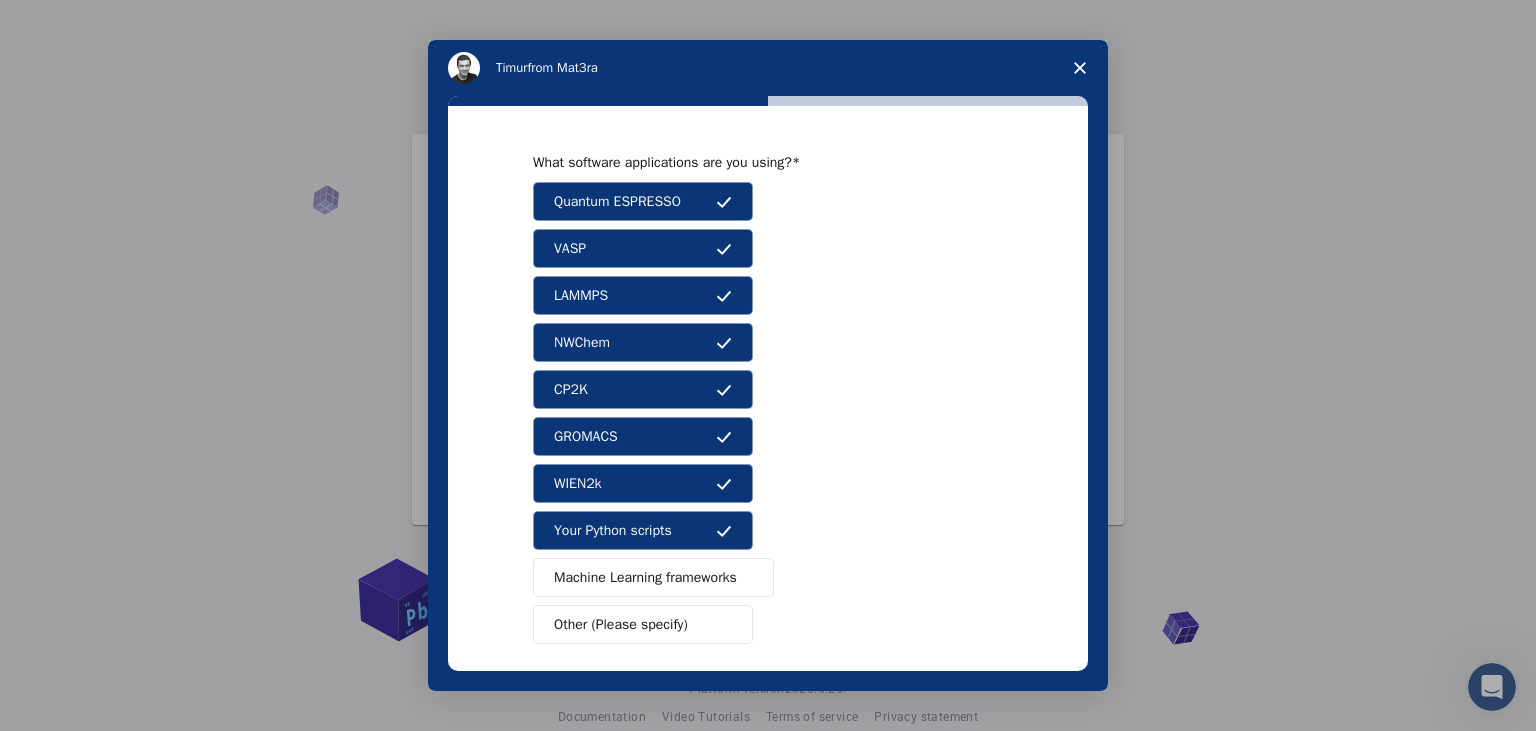 click on "Machine Learning frameworks" at bounding box center (645, 577) 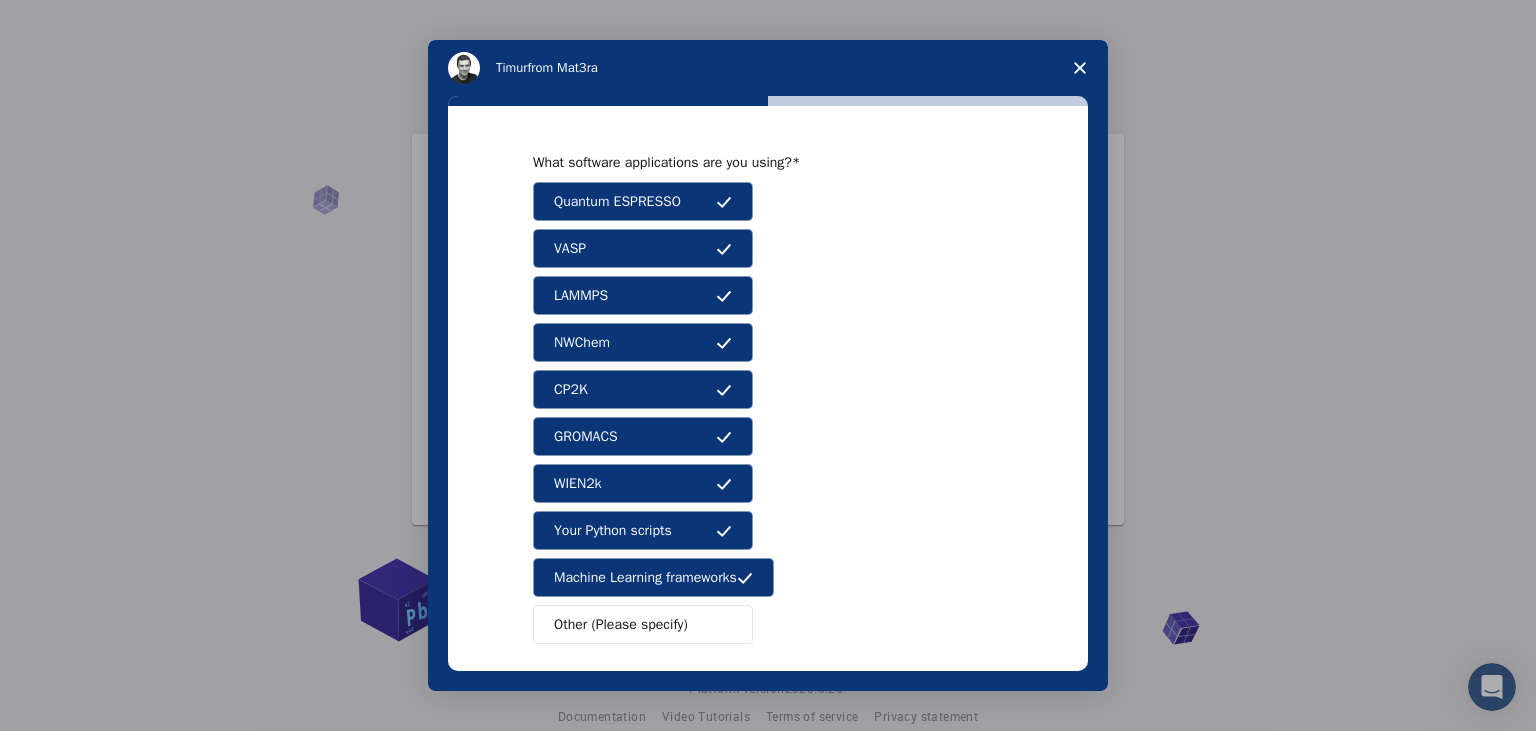 scroll, scrollTop: 86, scrollLeft: 0, axis: vertical 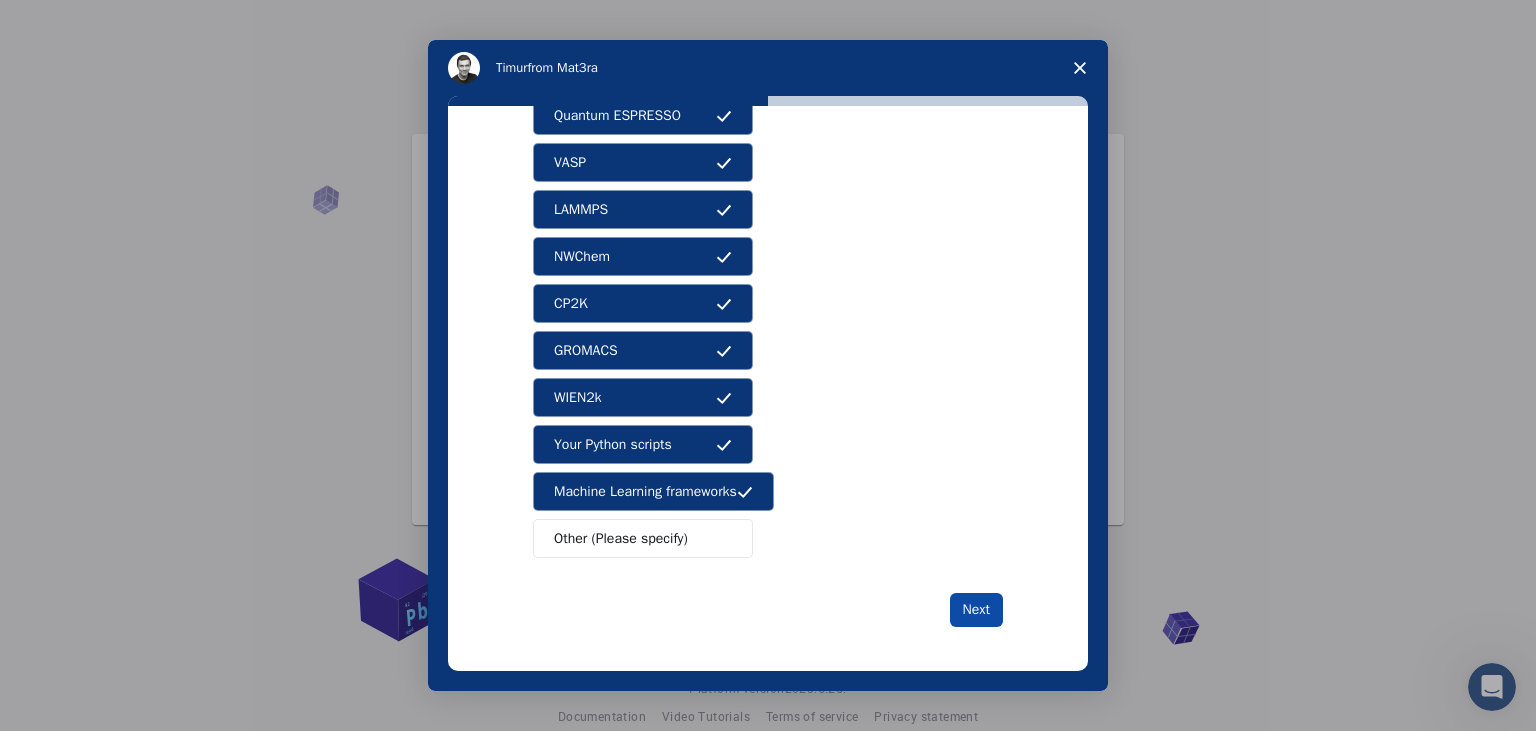 click on "Next" at bounding box center (976, 610) 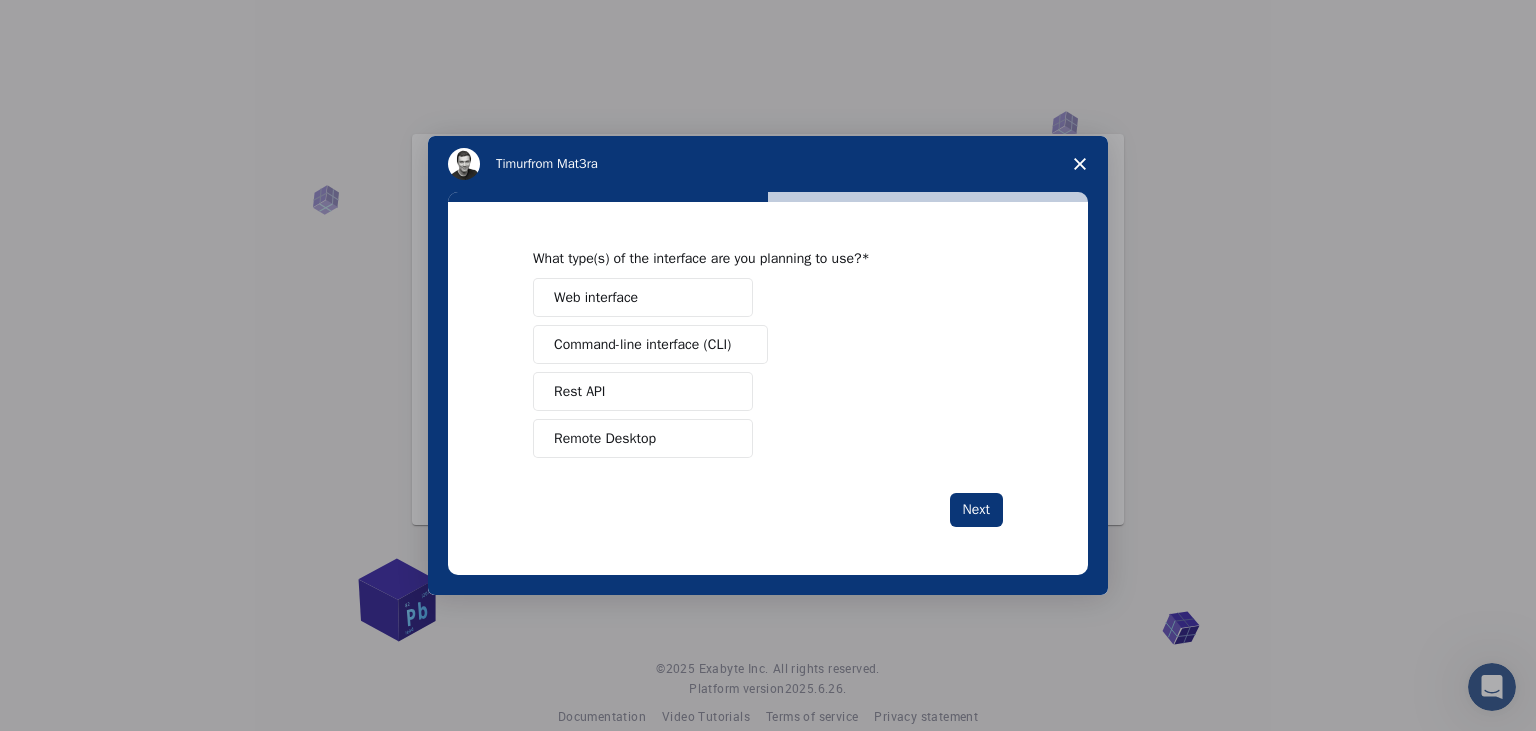 click on "Remote Desktop" at bounding box center (643, 438) 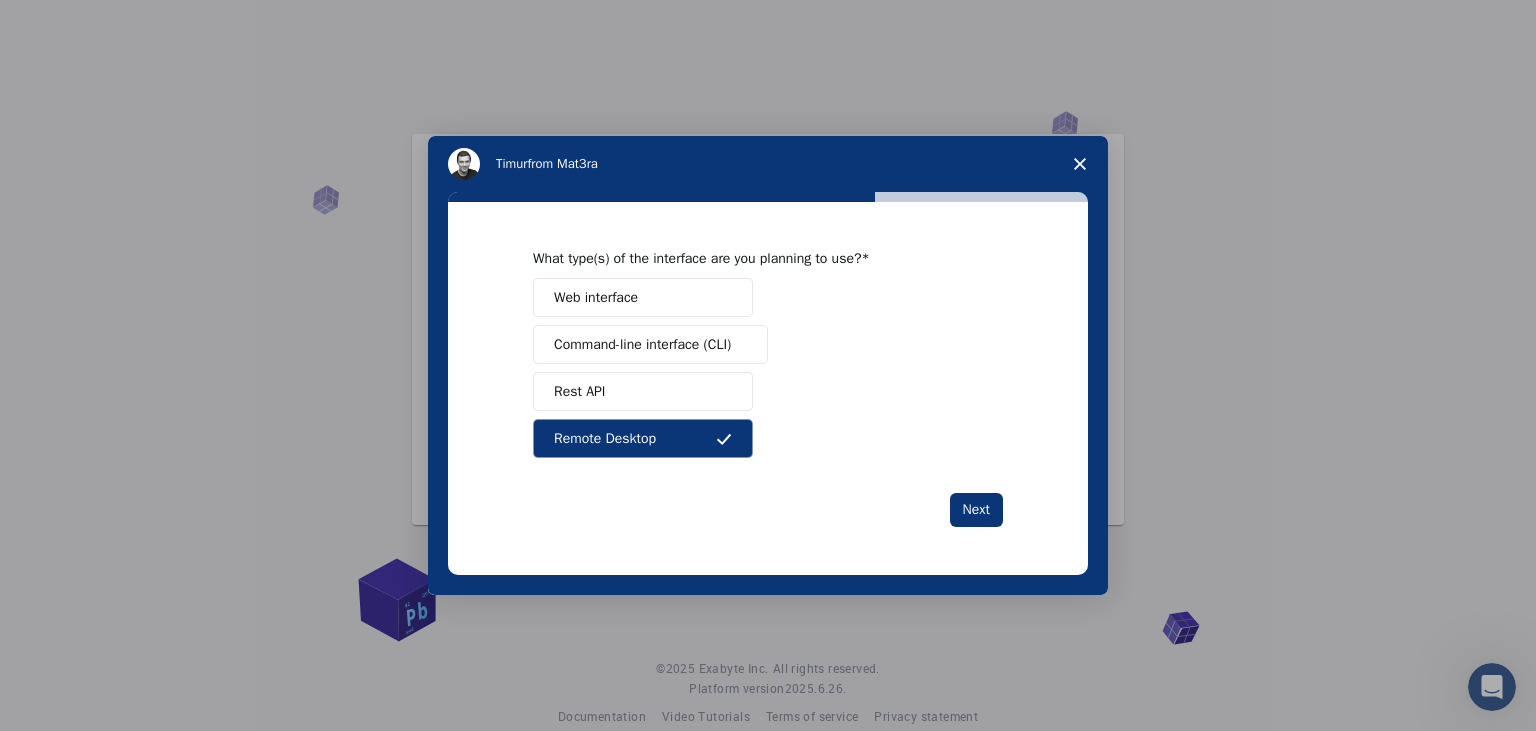 click on "Command-line interface (CLI)" at bounding box center [650, 344] 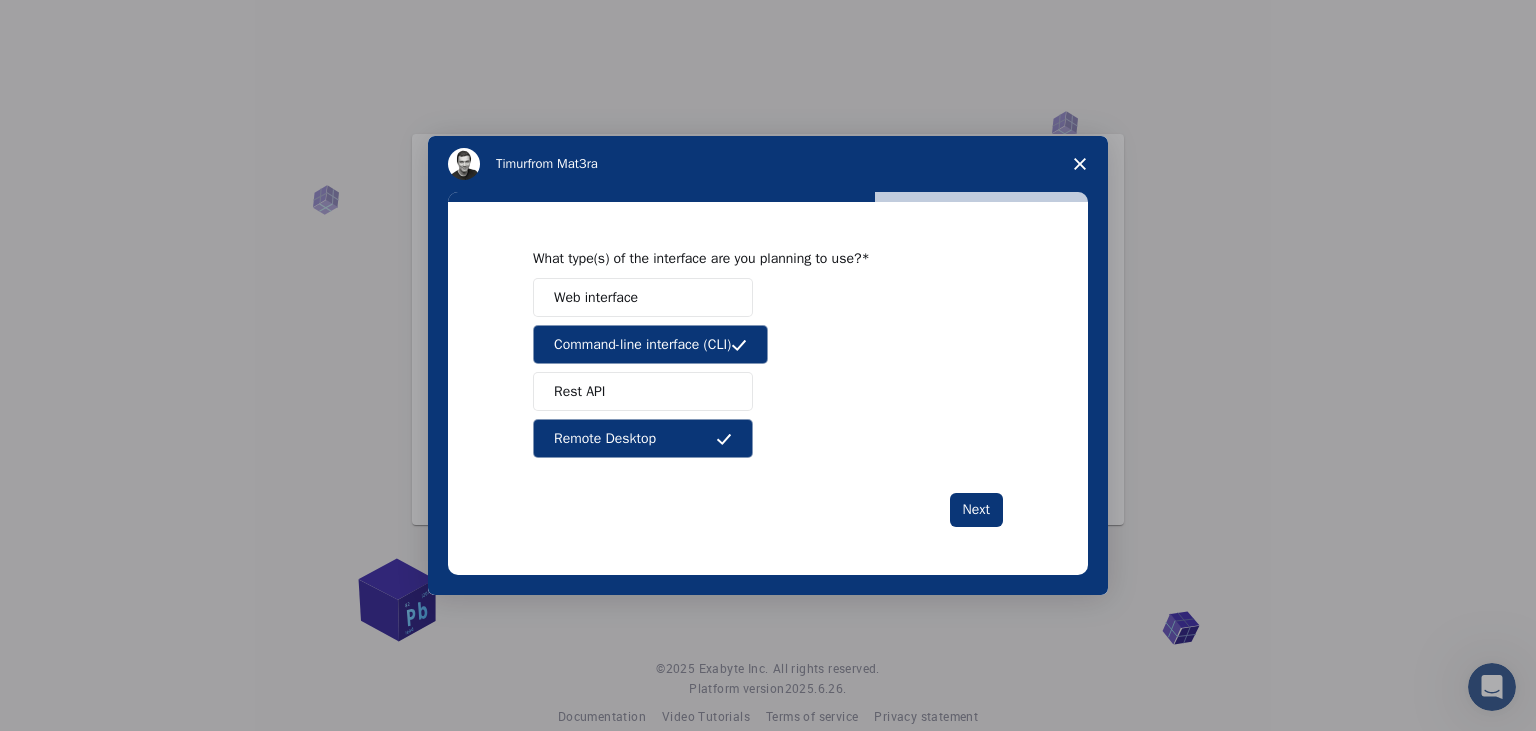 click at bounding box center [724, 298] 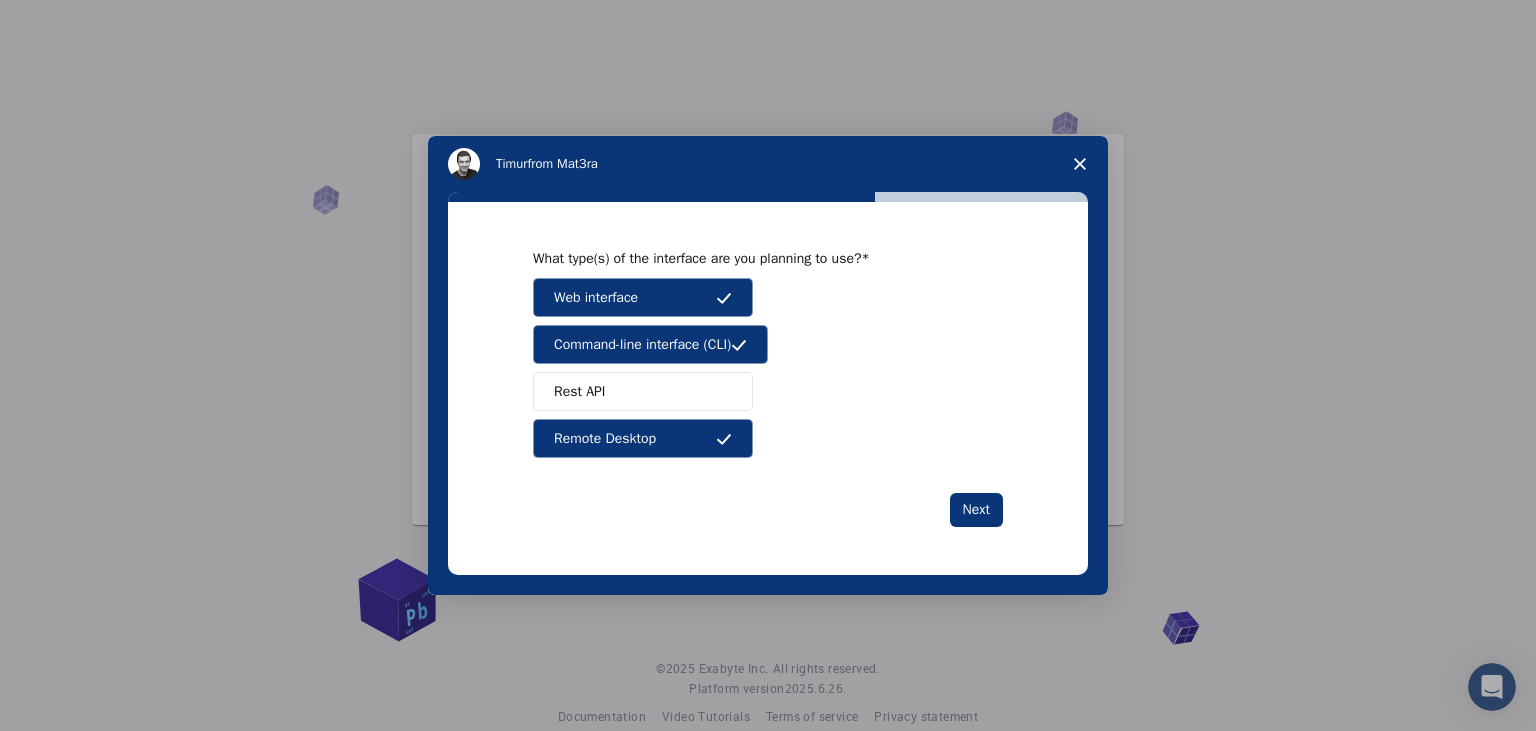 click on "Rest API" at bounding box center (643, 391) 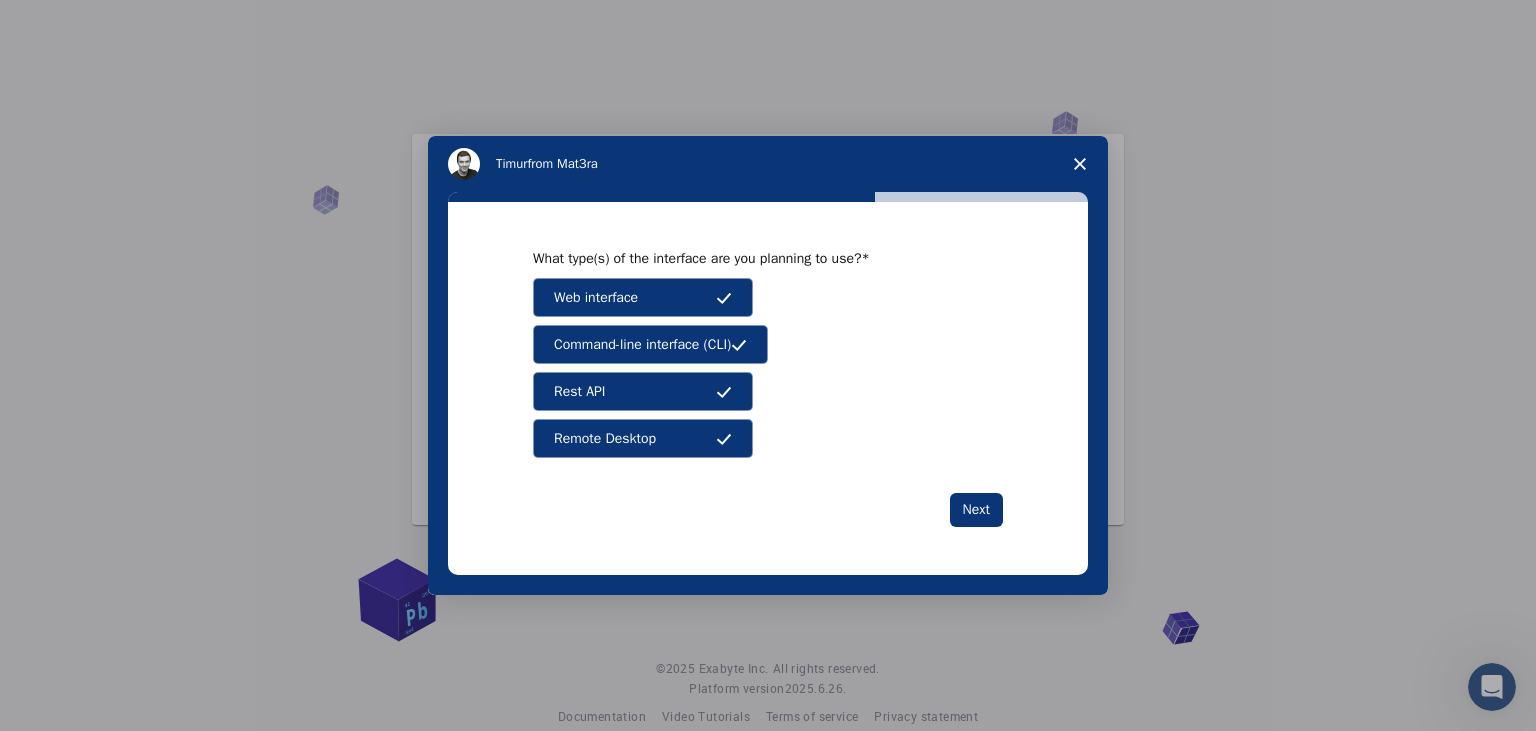 click on "Rest API" at bounding box center [643, 391] 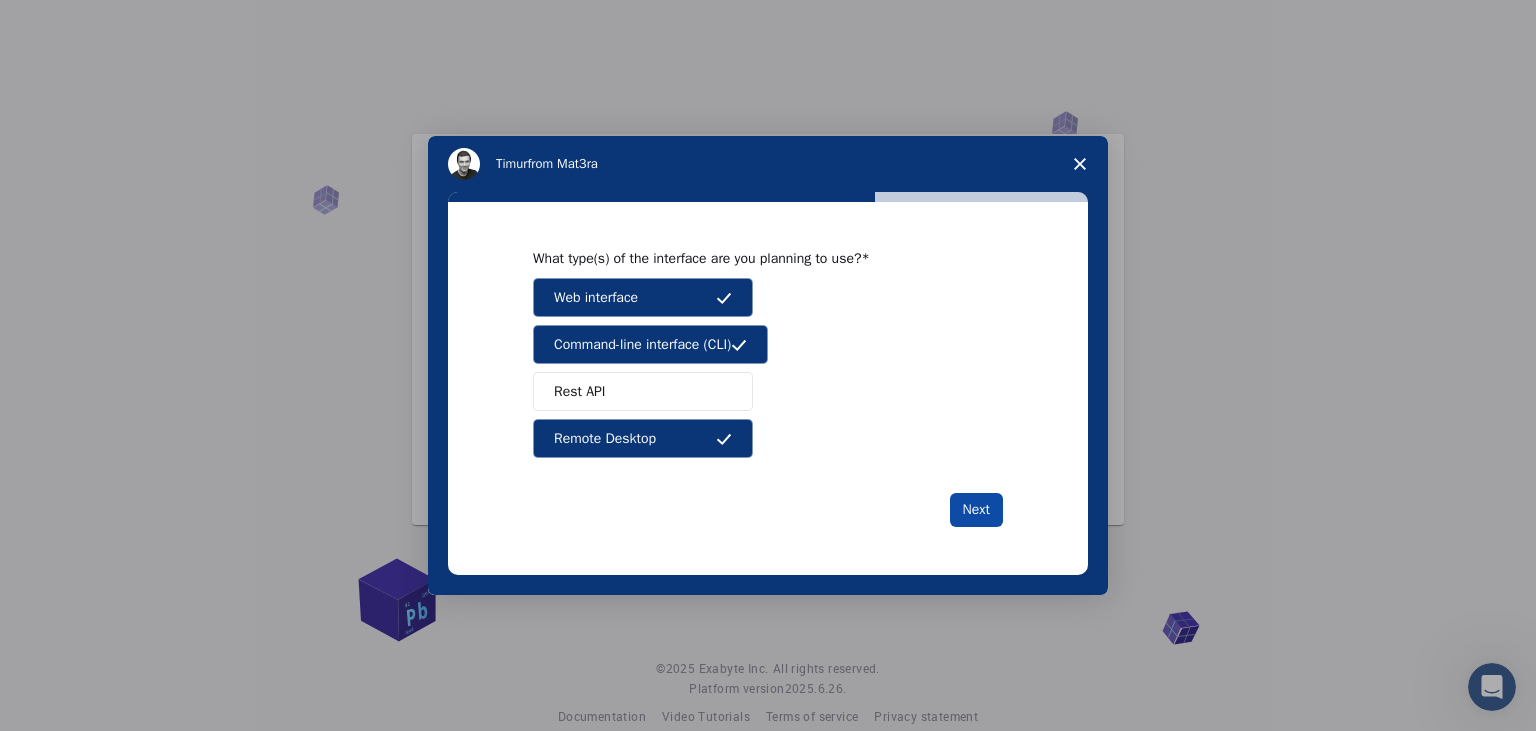 click on "Next" at bounding box center (976, 510) 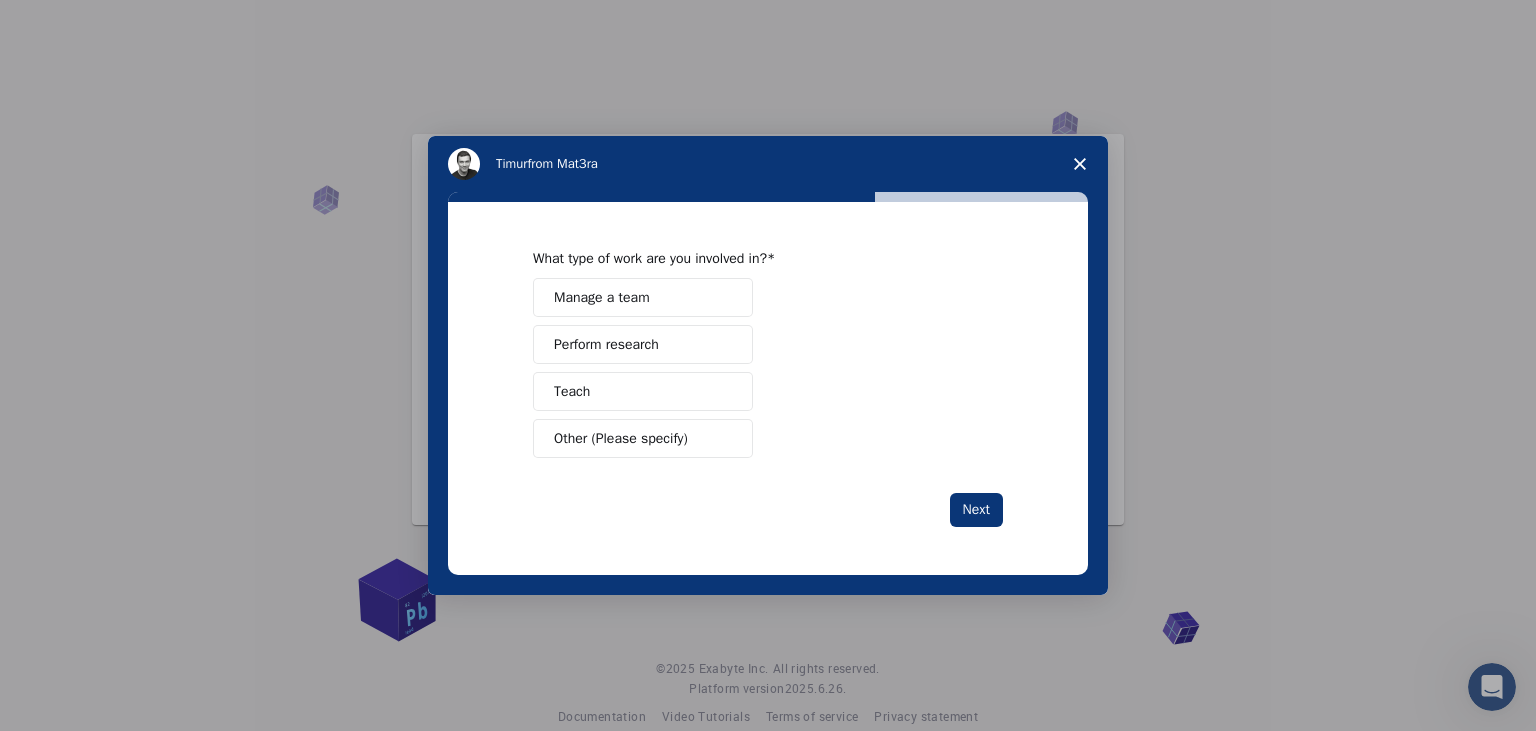 click on "Perform research" at bounding box center [606, 344] 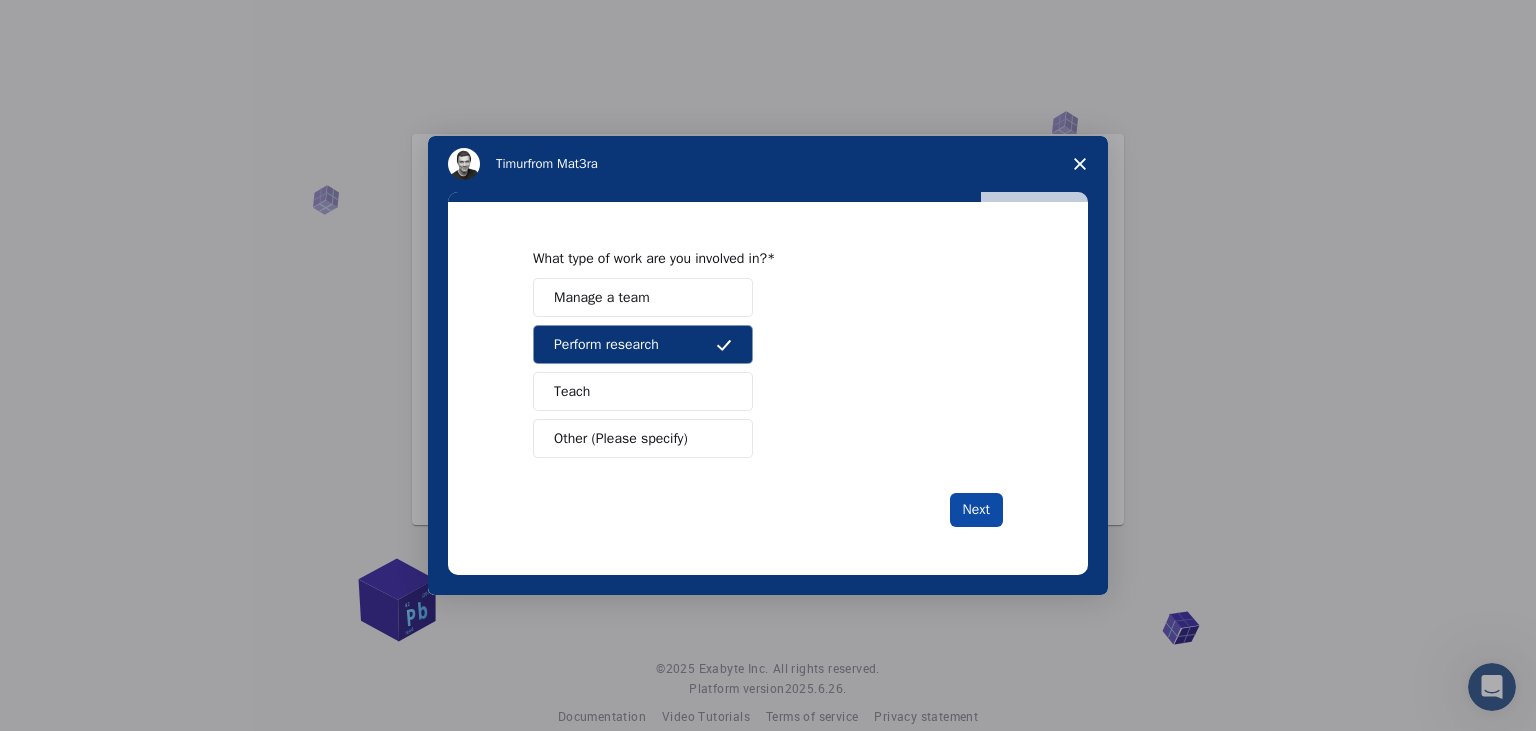 click on "Next" at bounding box center [976, 510] 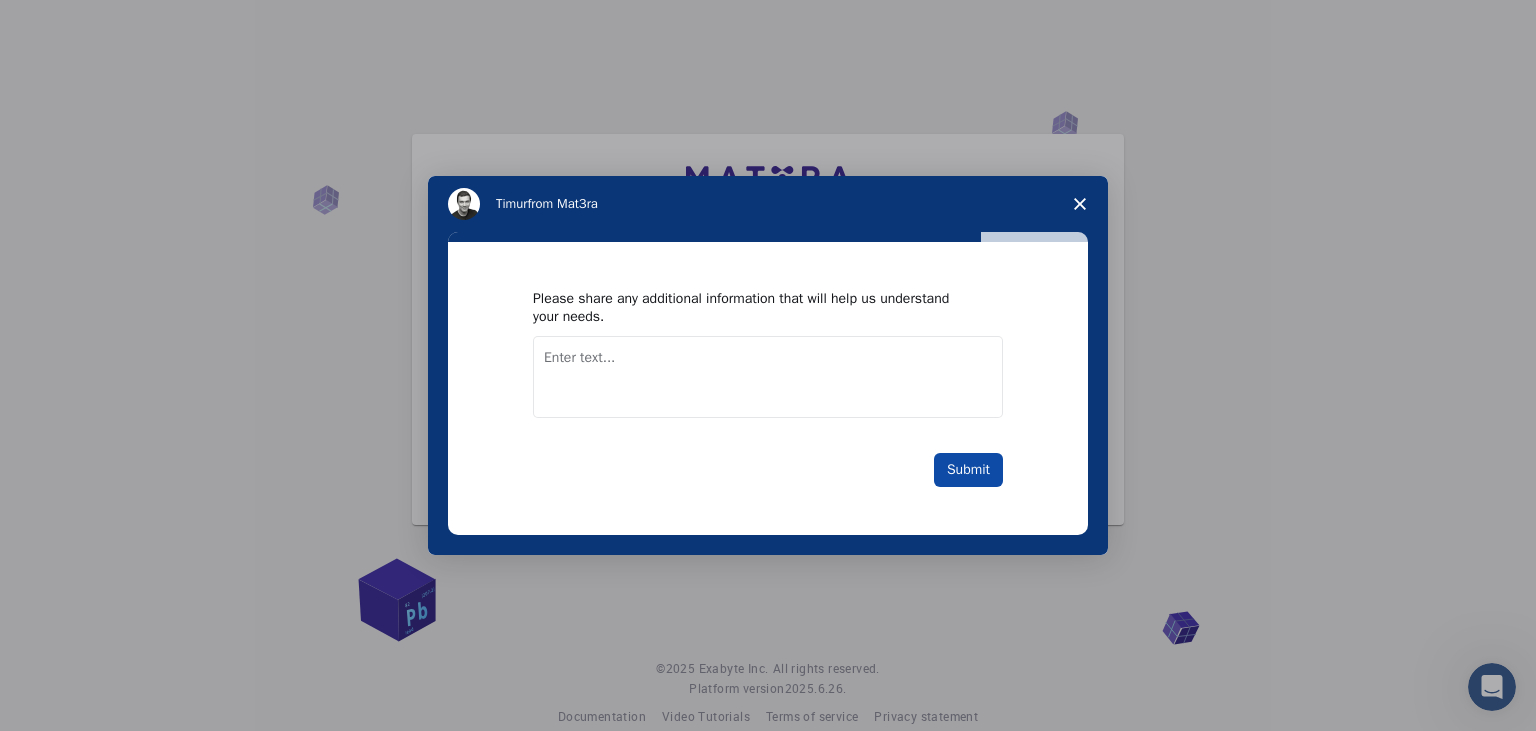 click on "Submit" at bounding box center [968, 470] 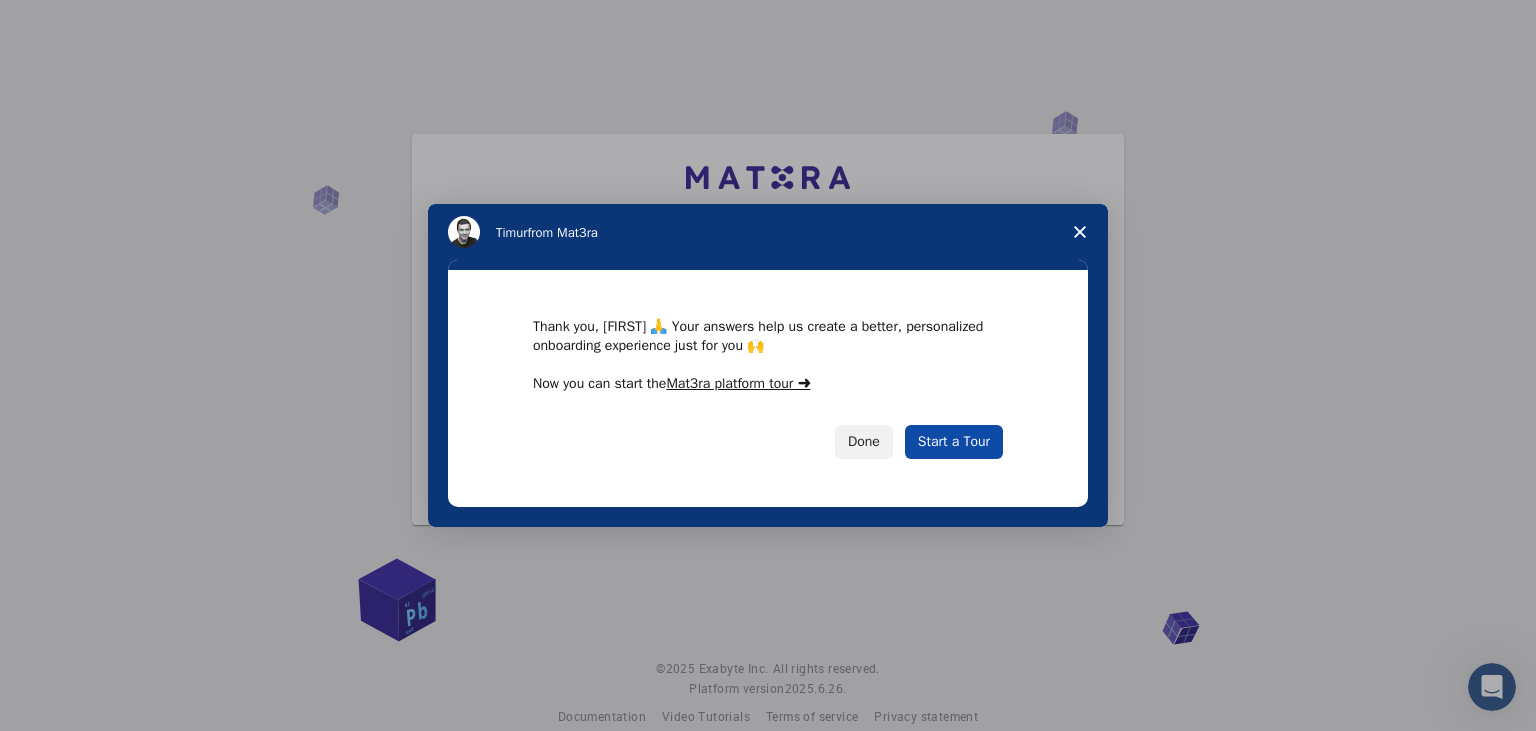 click on "Start a Tour" at bounding box center (954, 442) 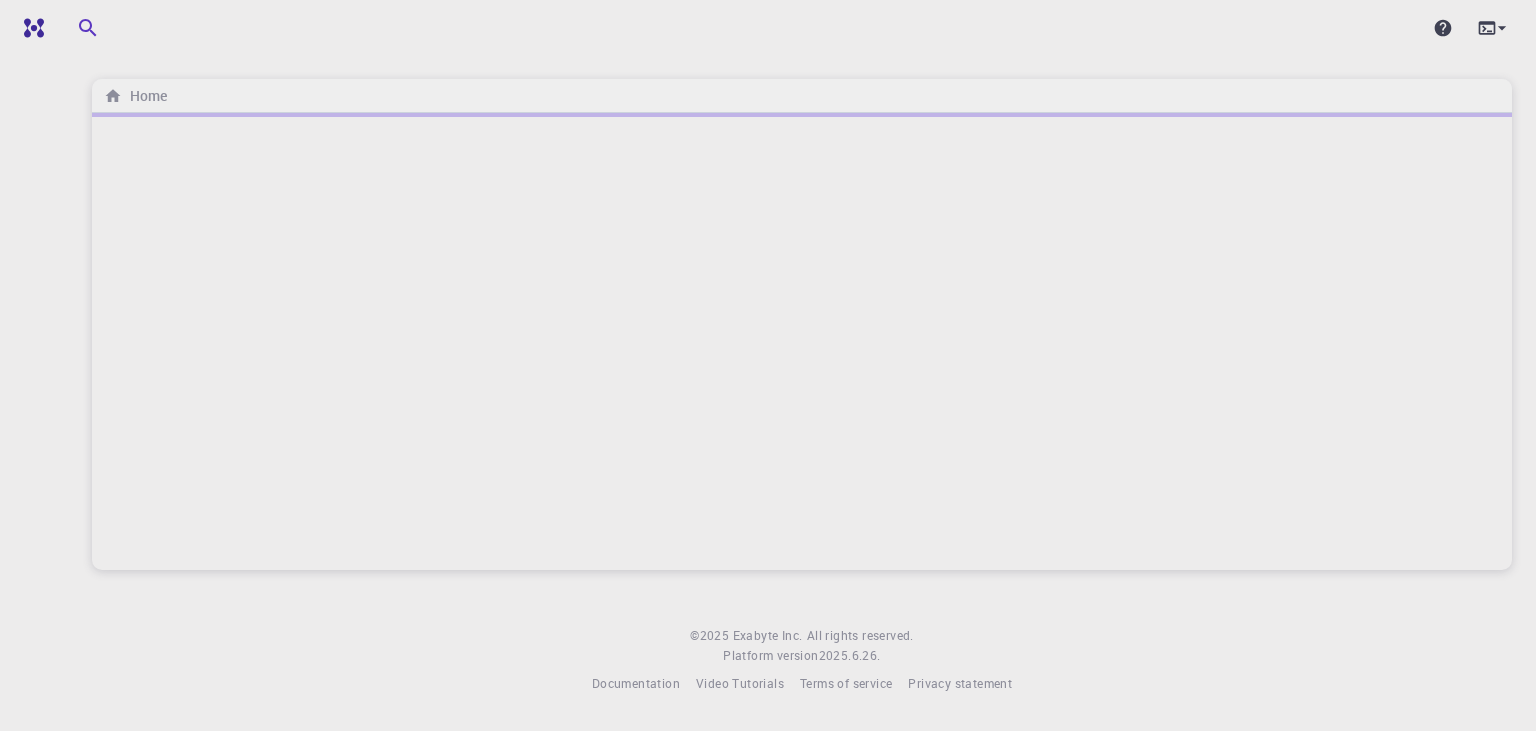 scroll, scrollTop: 0, scrollLeft: 0, axis: both 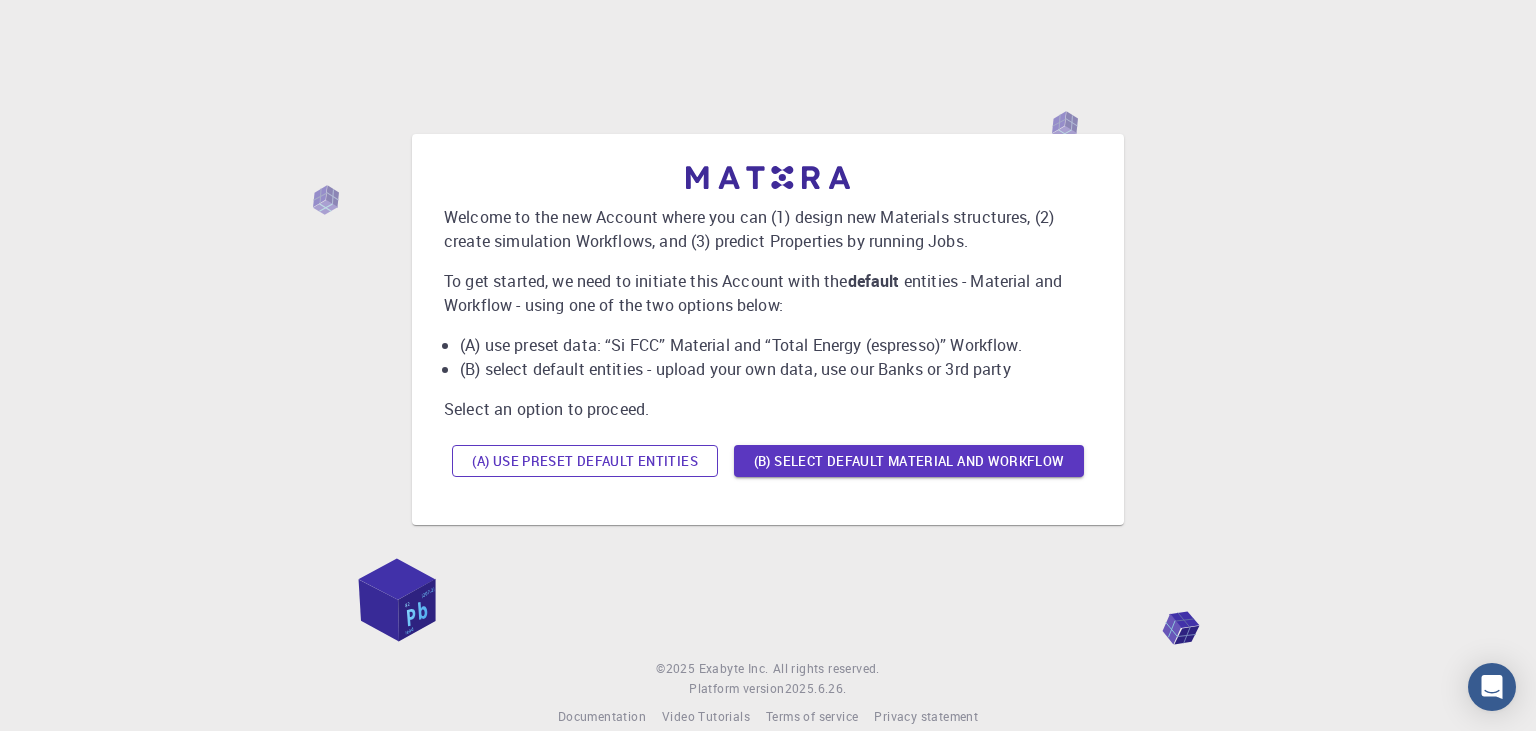 click on "(A) Use preset default entities" at bounding box center [585, 461] 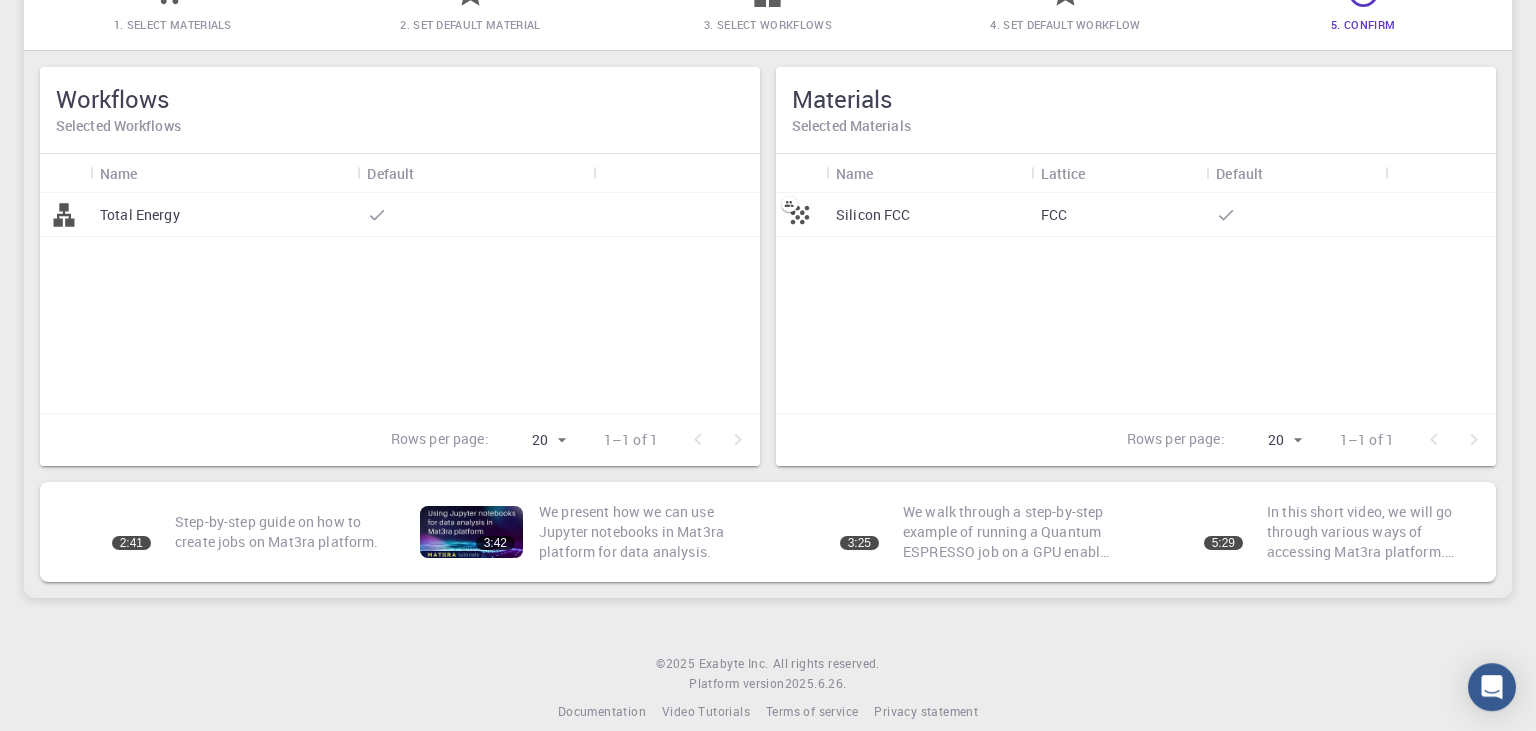scroll, scrollTop: 224, scrollLeft: 0, axis: vertical 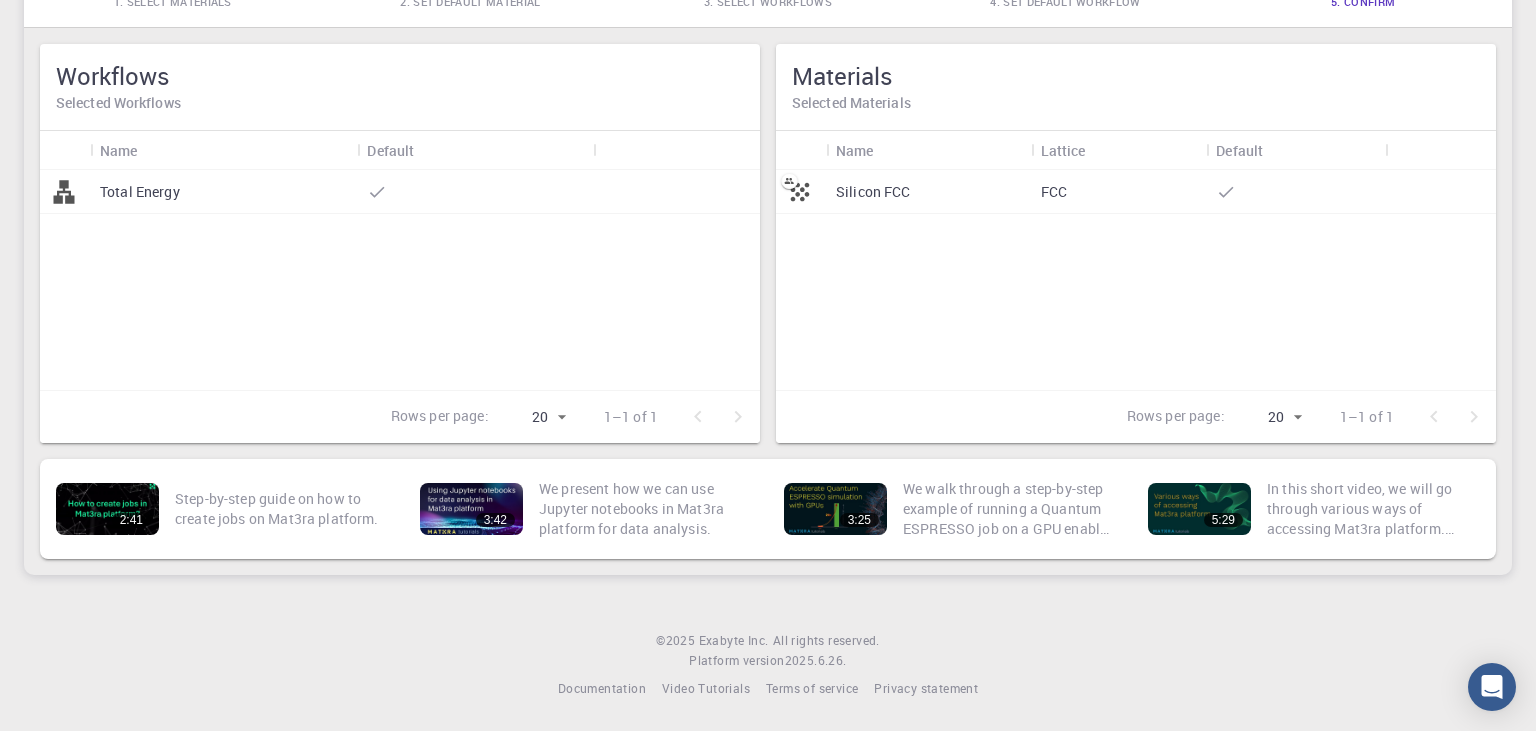click on "Silicon FCC" at bounding box center (873, 192) 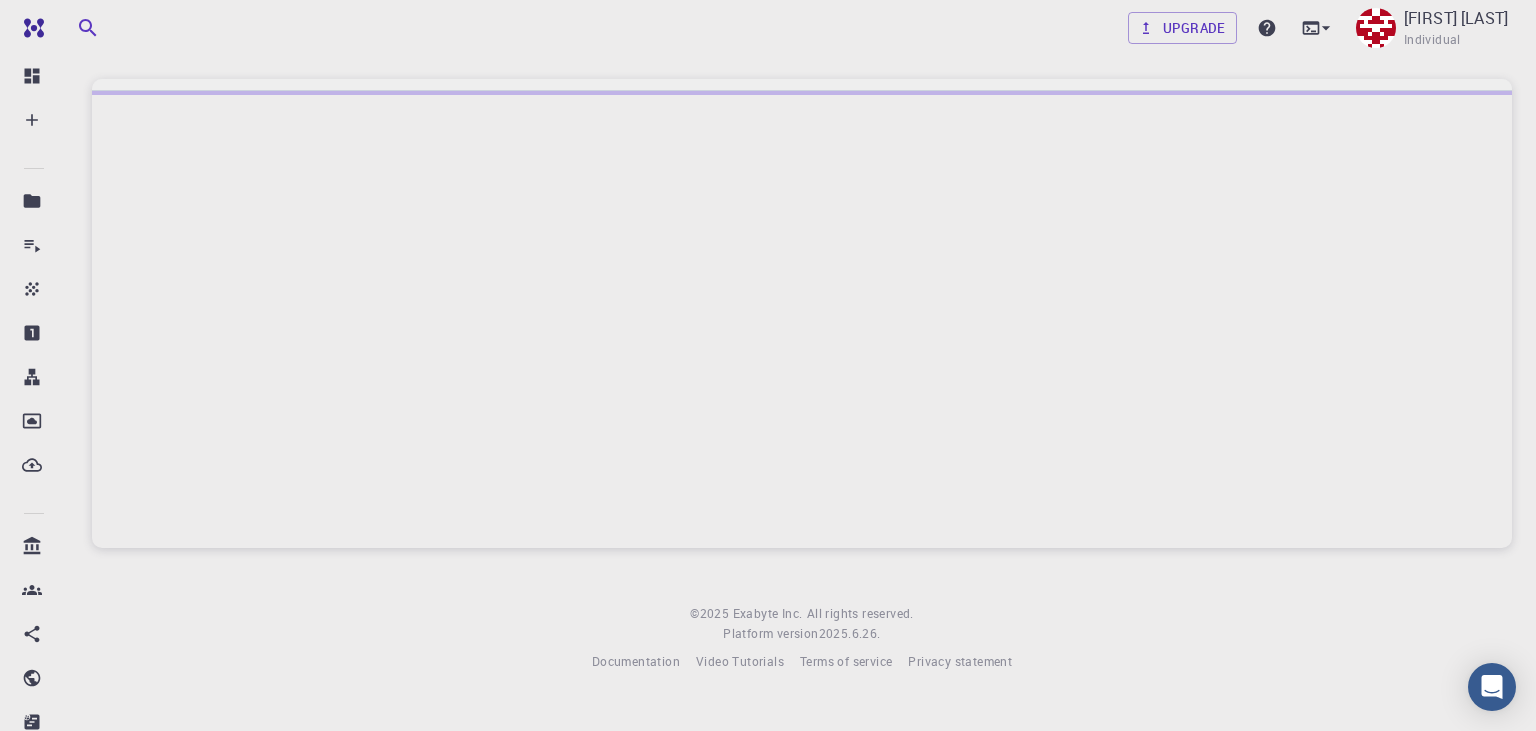 scroll, scrollTop: 0, scrollLeft: 0, axis: both 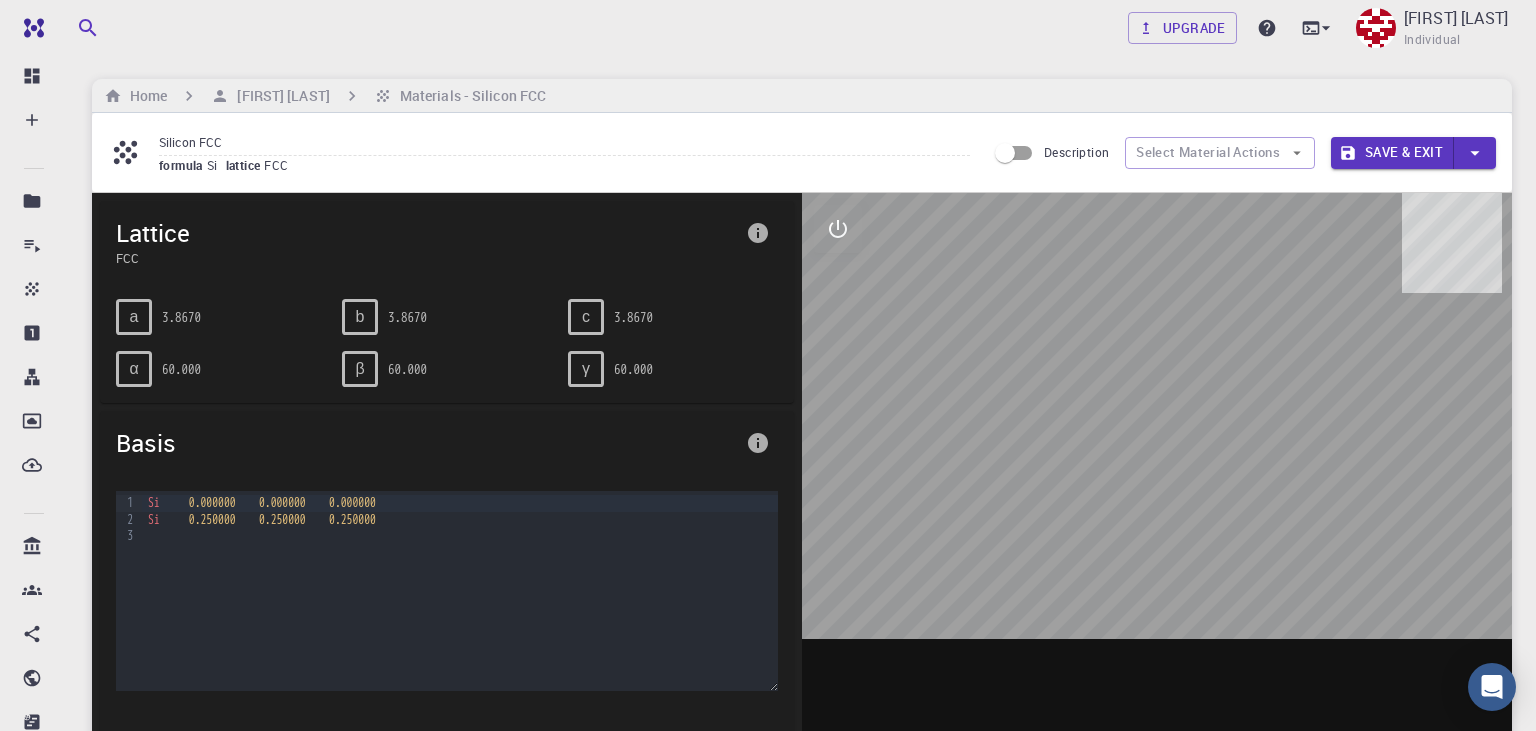 drag, startPoint x: 1116, startPoint y: 457, endPoint x: 1000, endPoint y: 432, distance: 118.66339 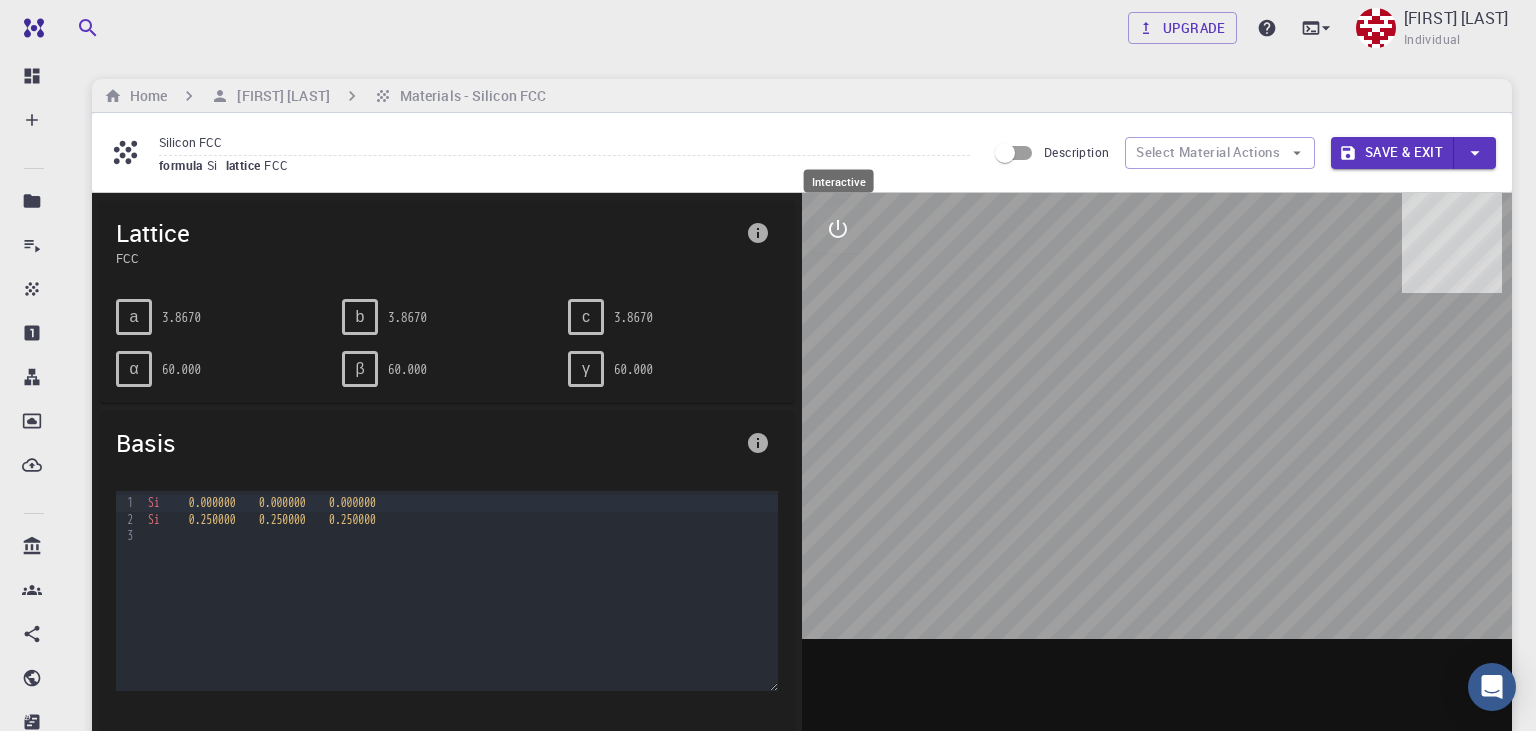 click 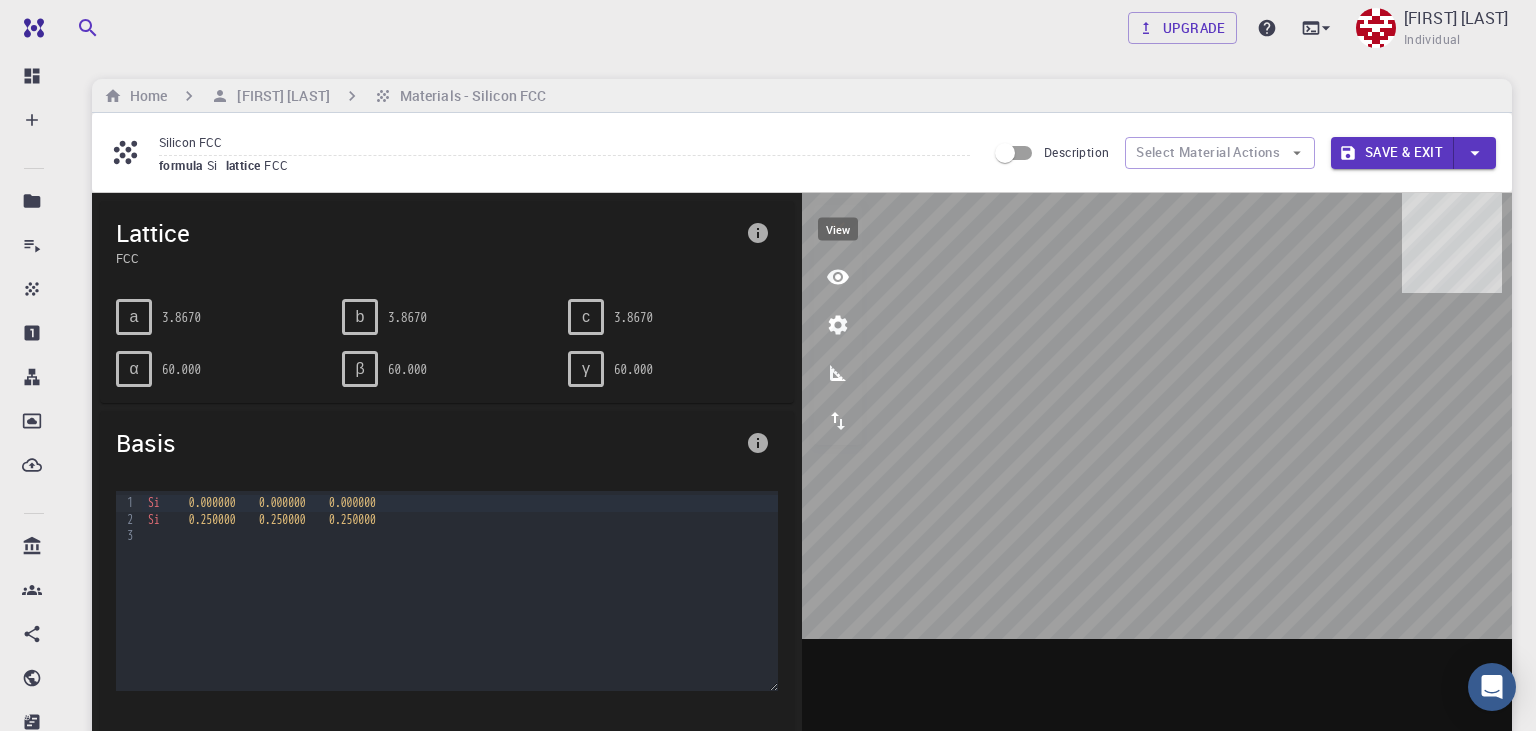 click 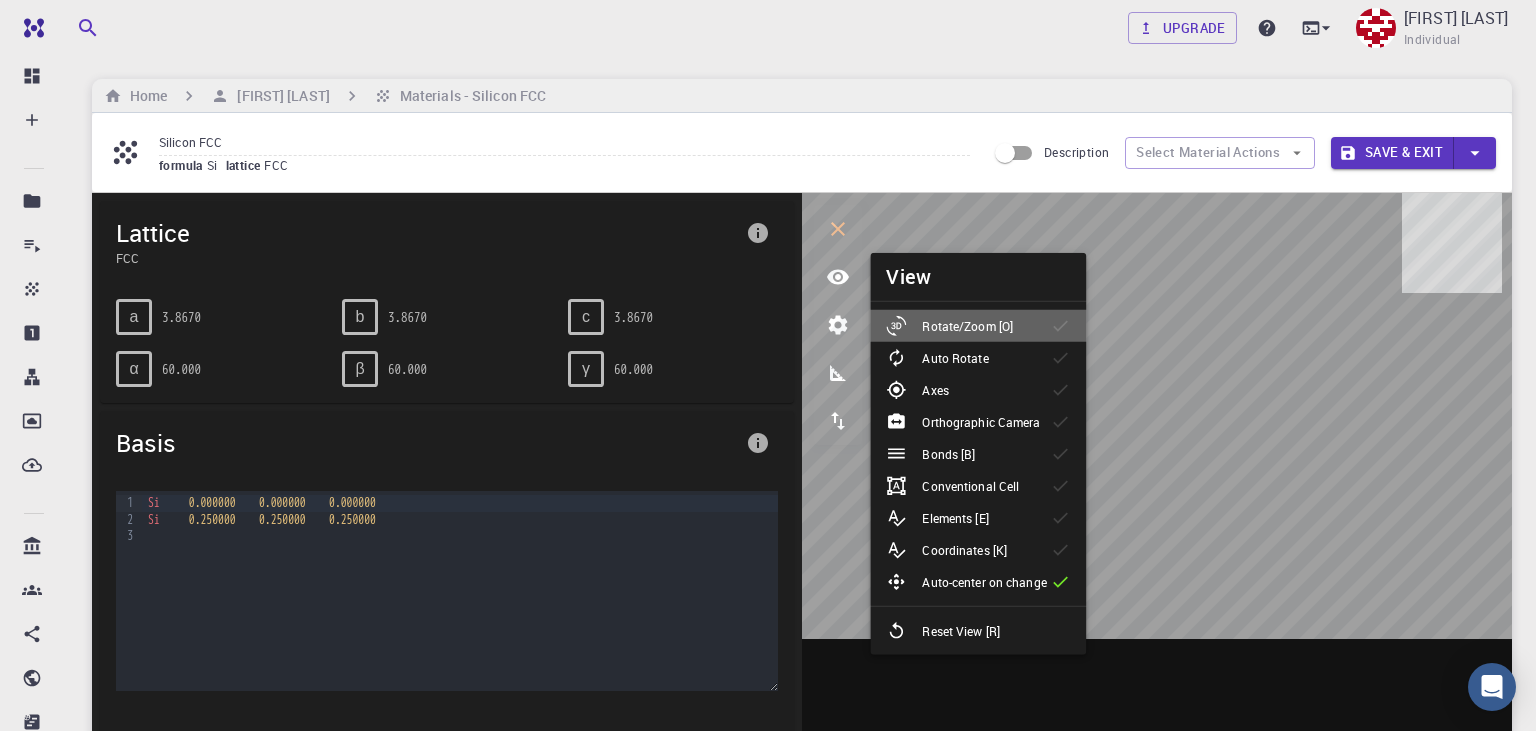 click on "Rotate/Zoom [O]" at bounding box center [978, 326] 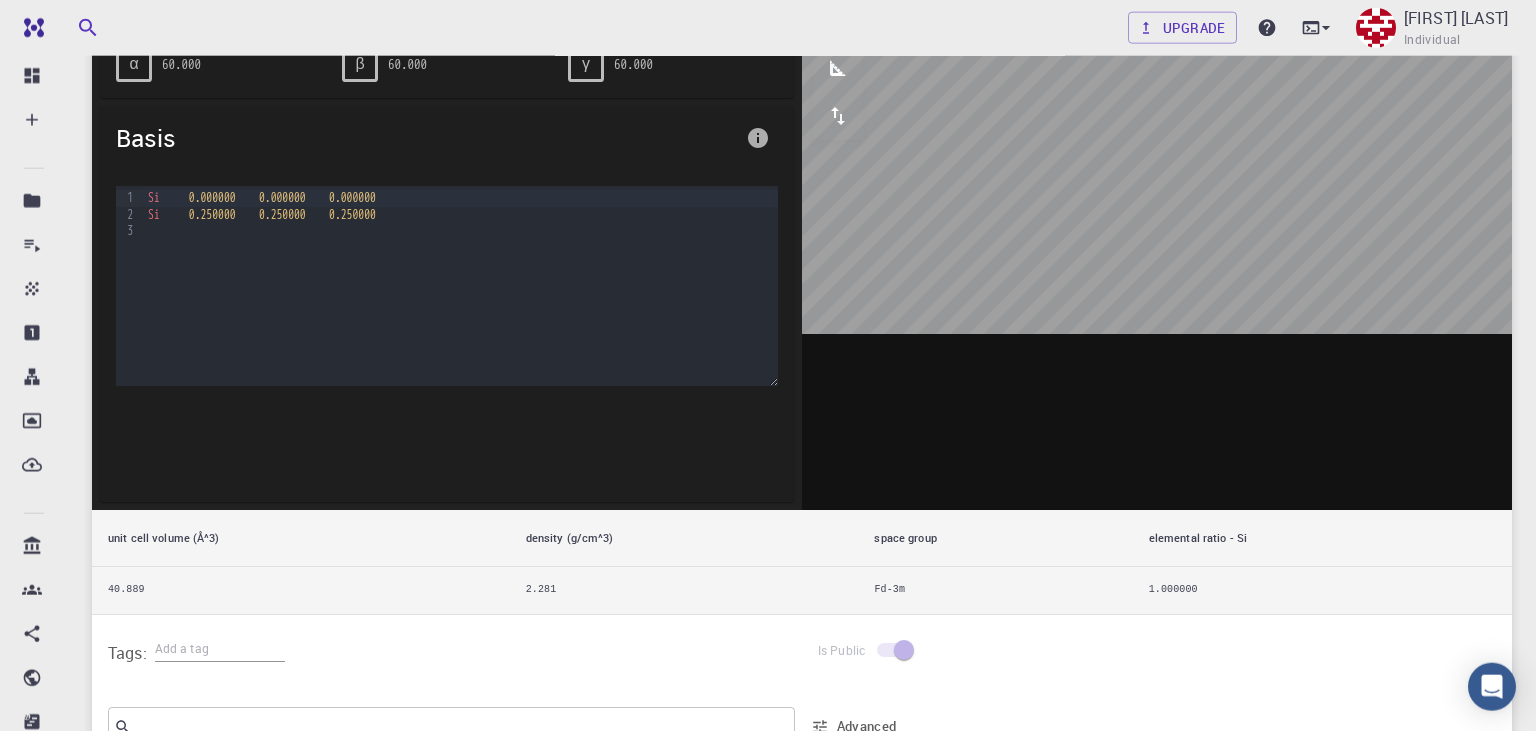 scroll, scrollTop: 0, scrollLeft: 0, axis: both 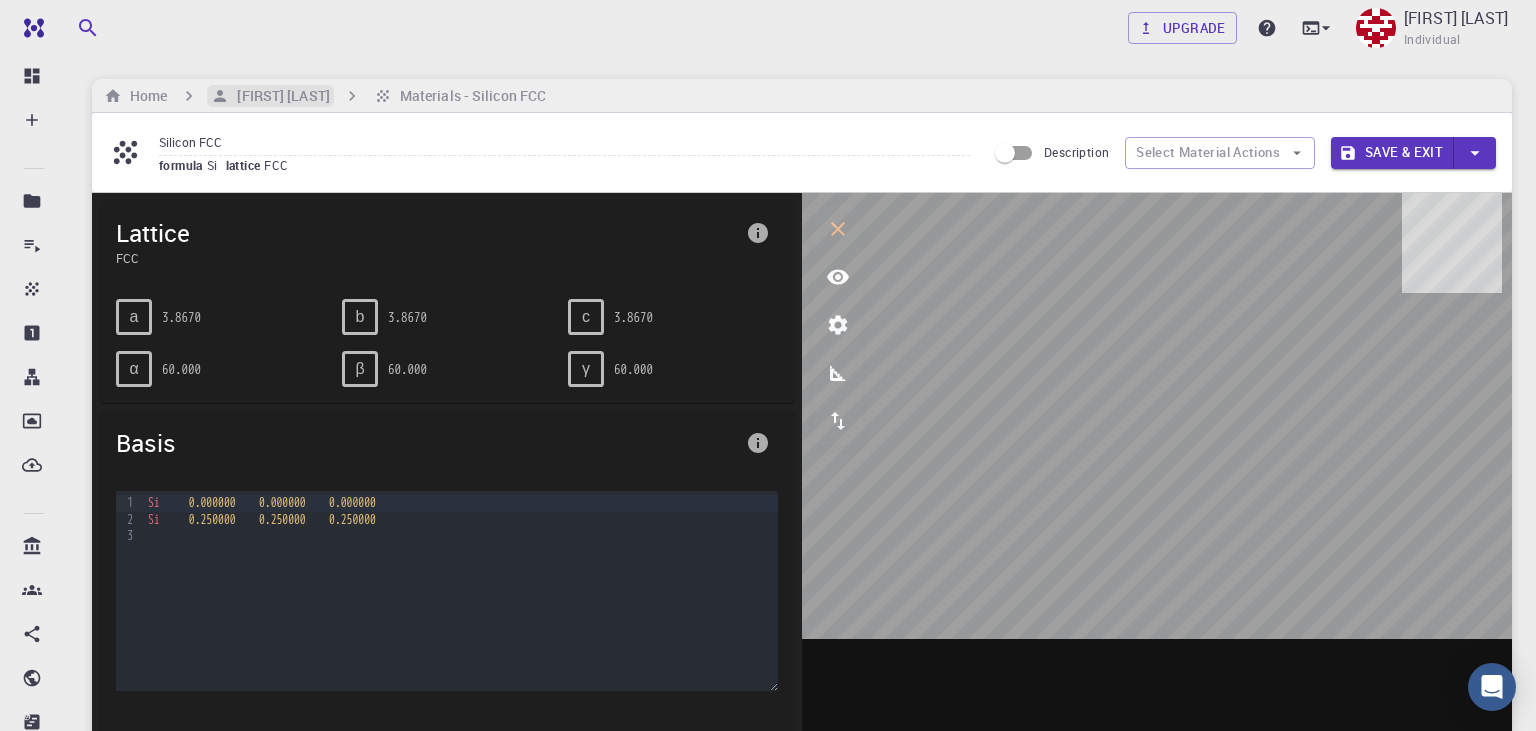 click on "[FIRST] [LAST]" at bounding box center [279, 96] 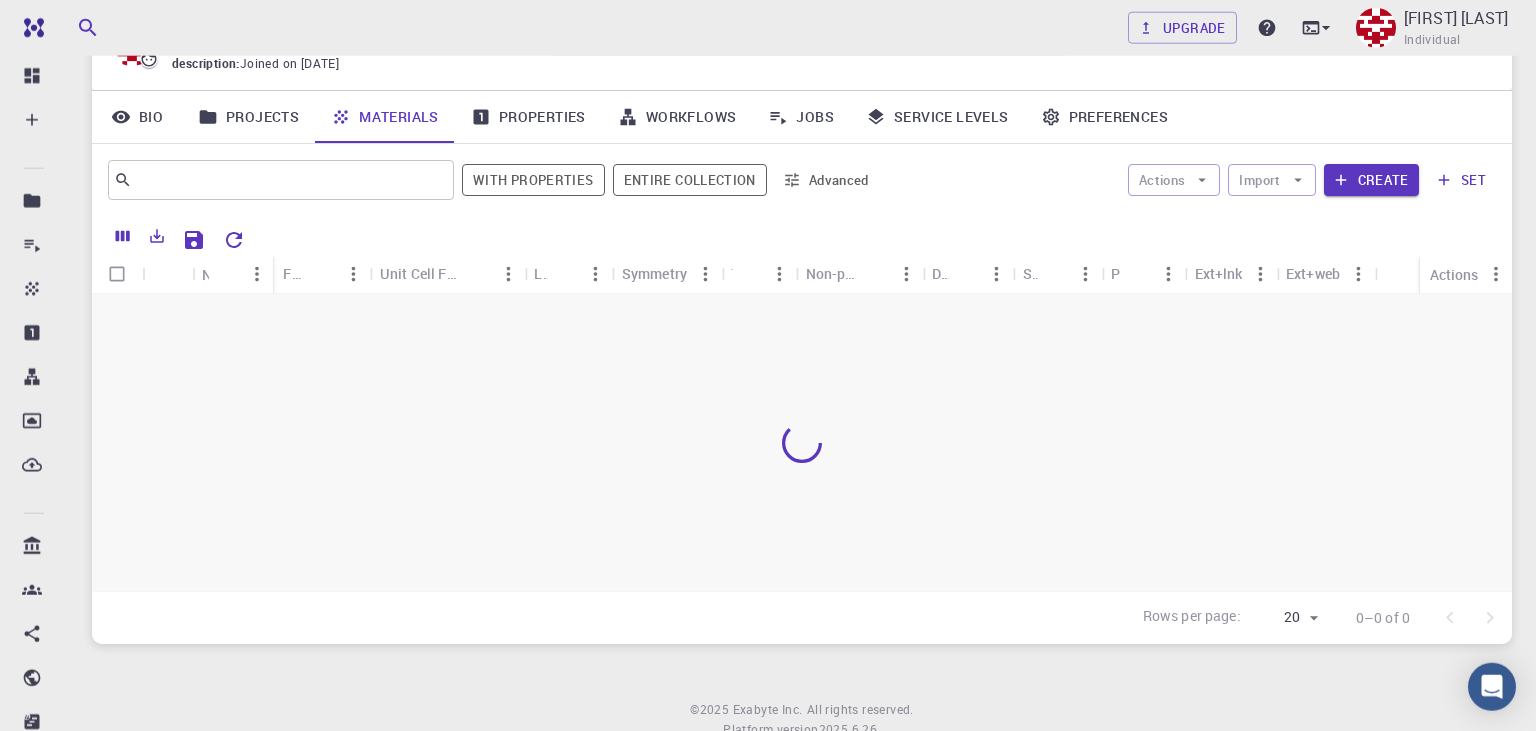 scroll, scrollTop: 122, scrollLeft: 0, axis: vertical 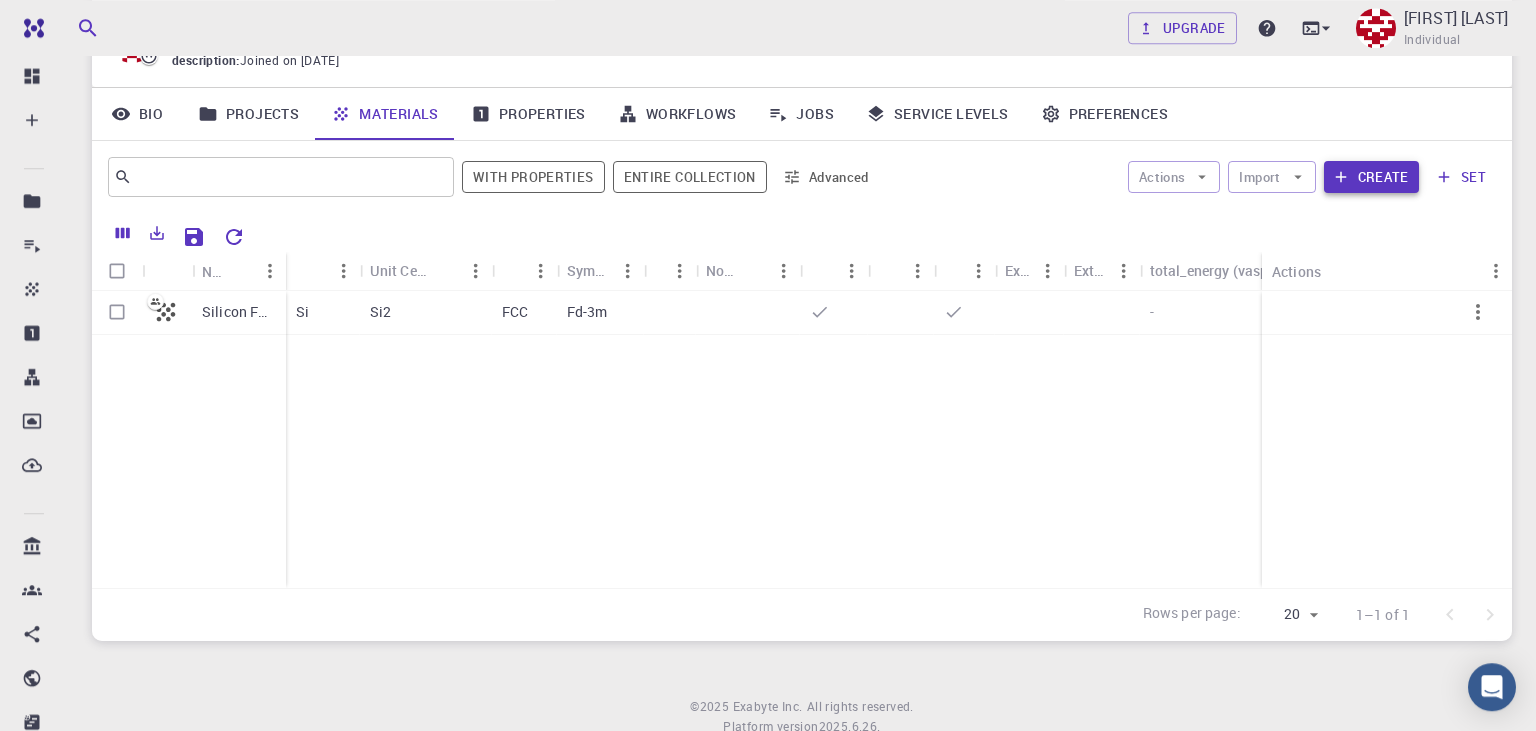 click 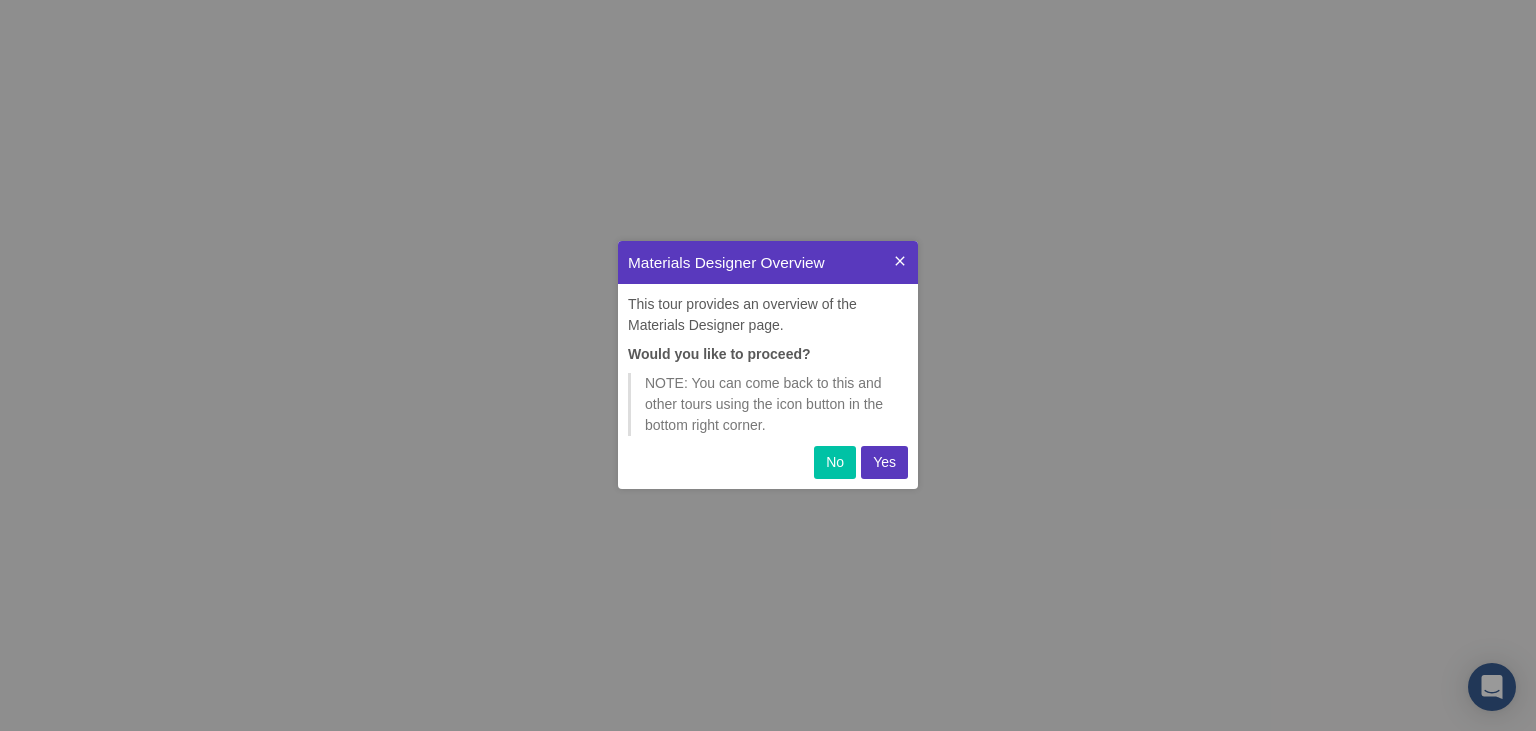 scroll, scrollTop: 0, scrollLeft: 0, axis: both 